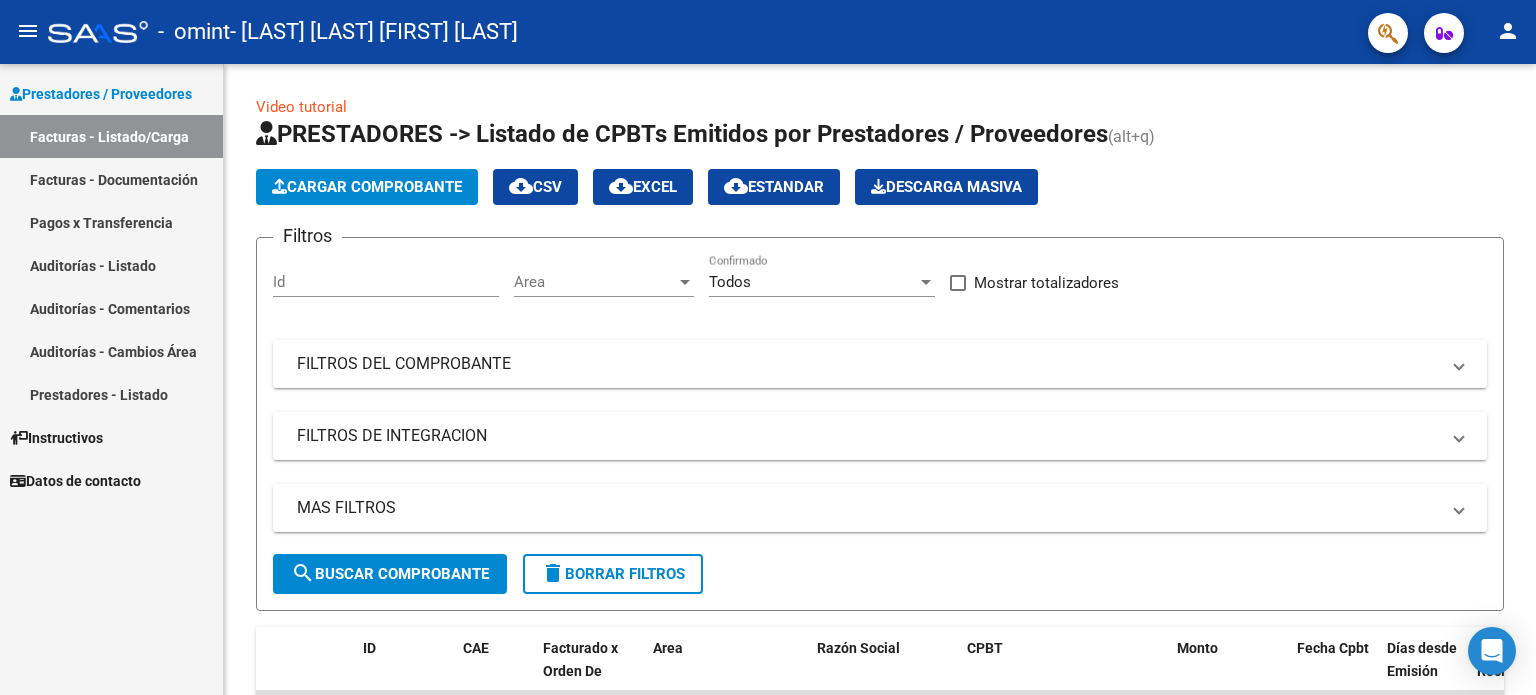 scroll, scrollTop: 0, scrollLeft: 0, axis: both 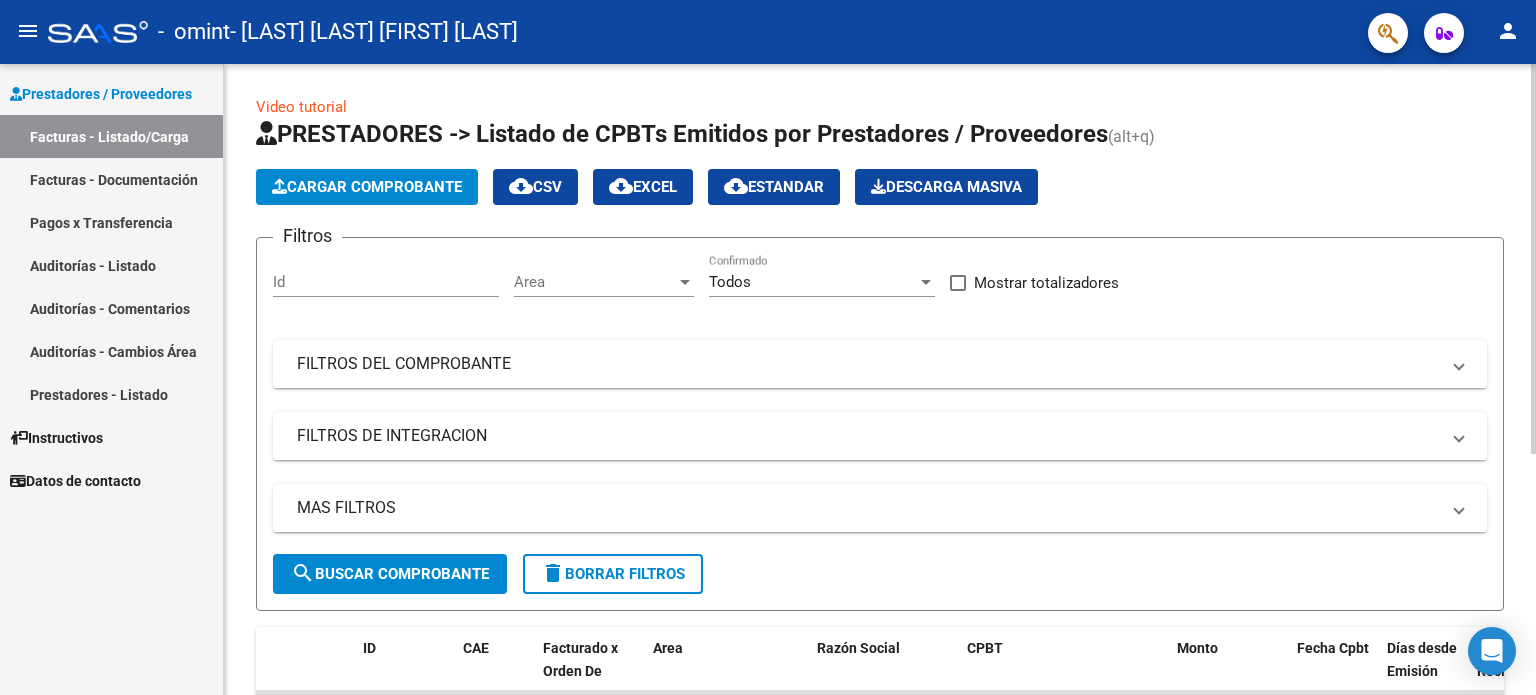 click on "Cargar Comprobante" 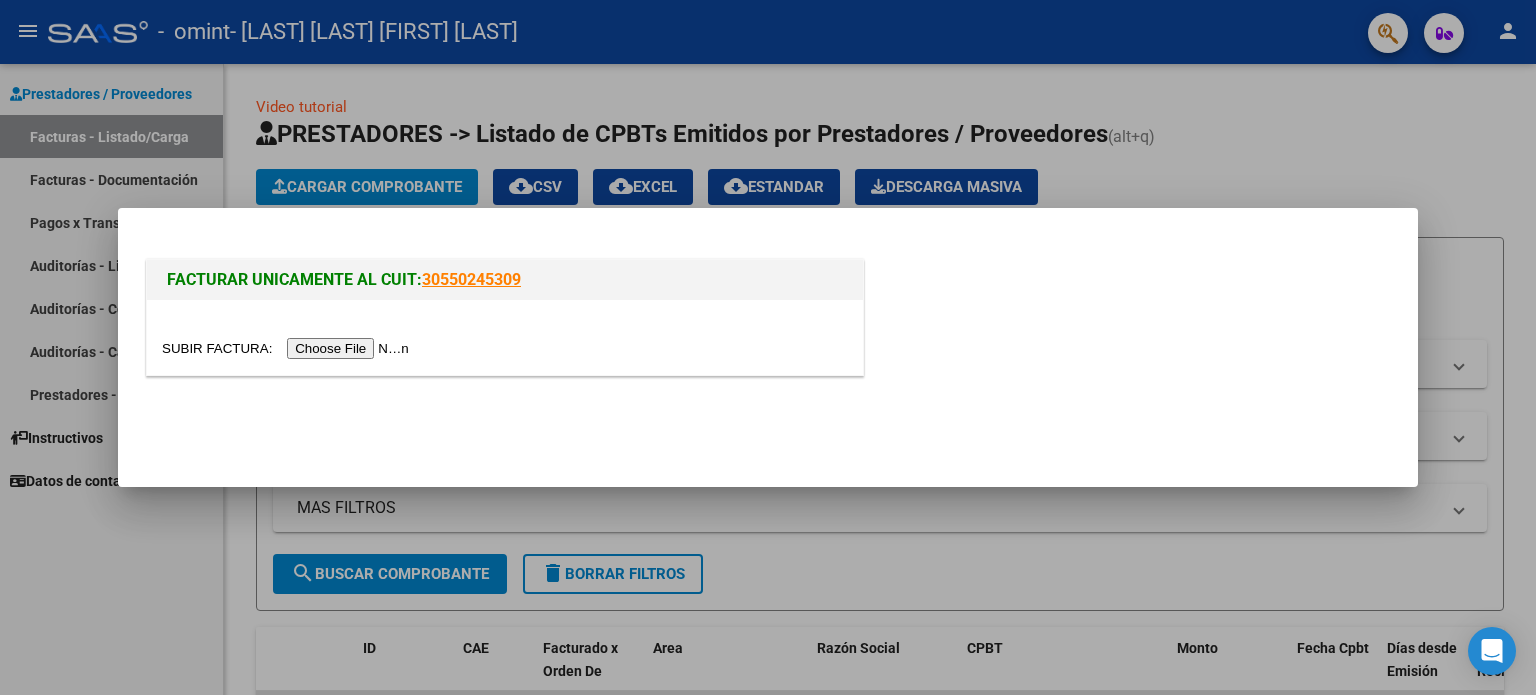 click at bounding box center [288, 348] 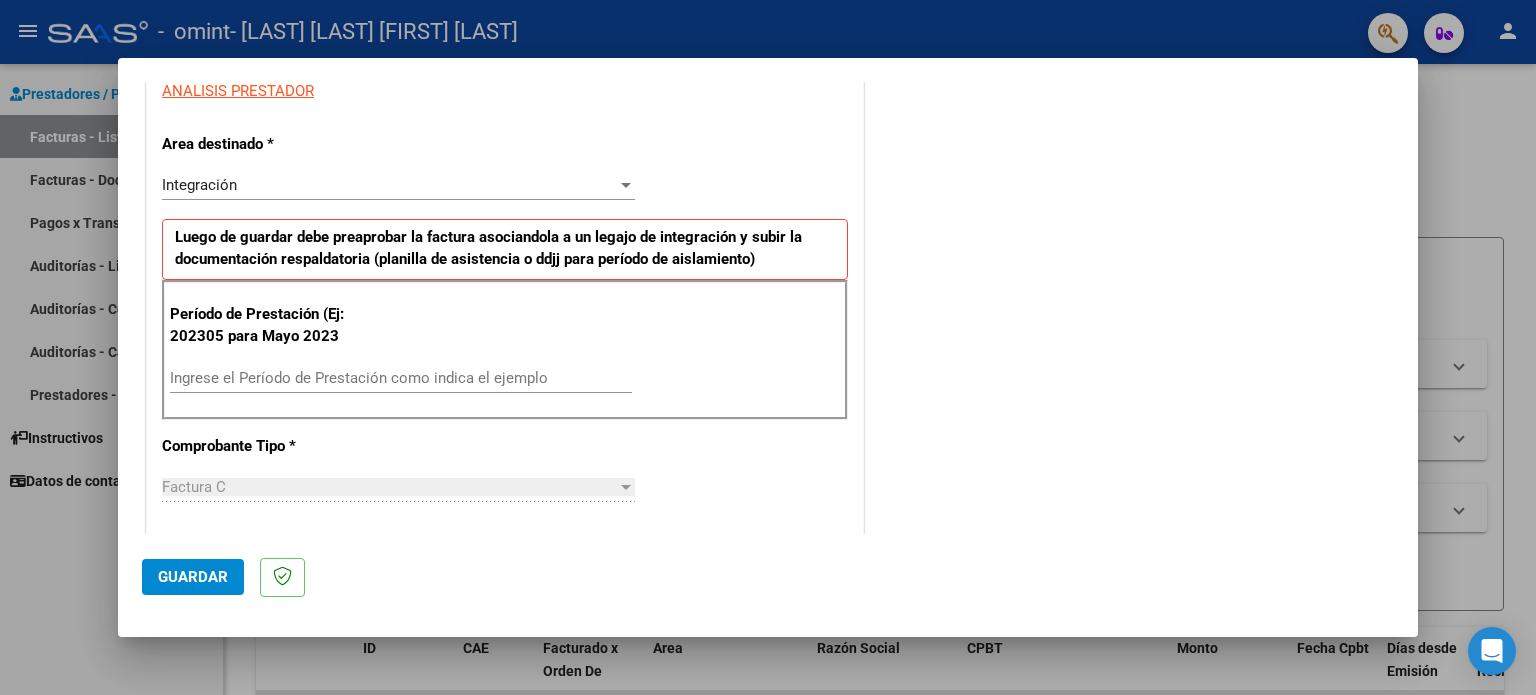 scroll, scrollTop: 386, scrollLeft: 0, axis: vertical 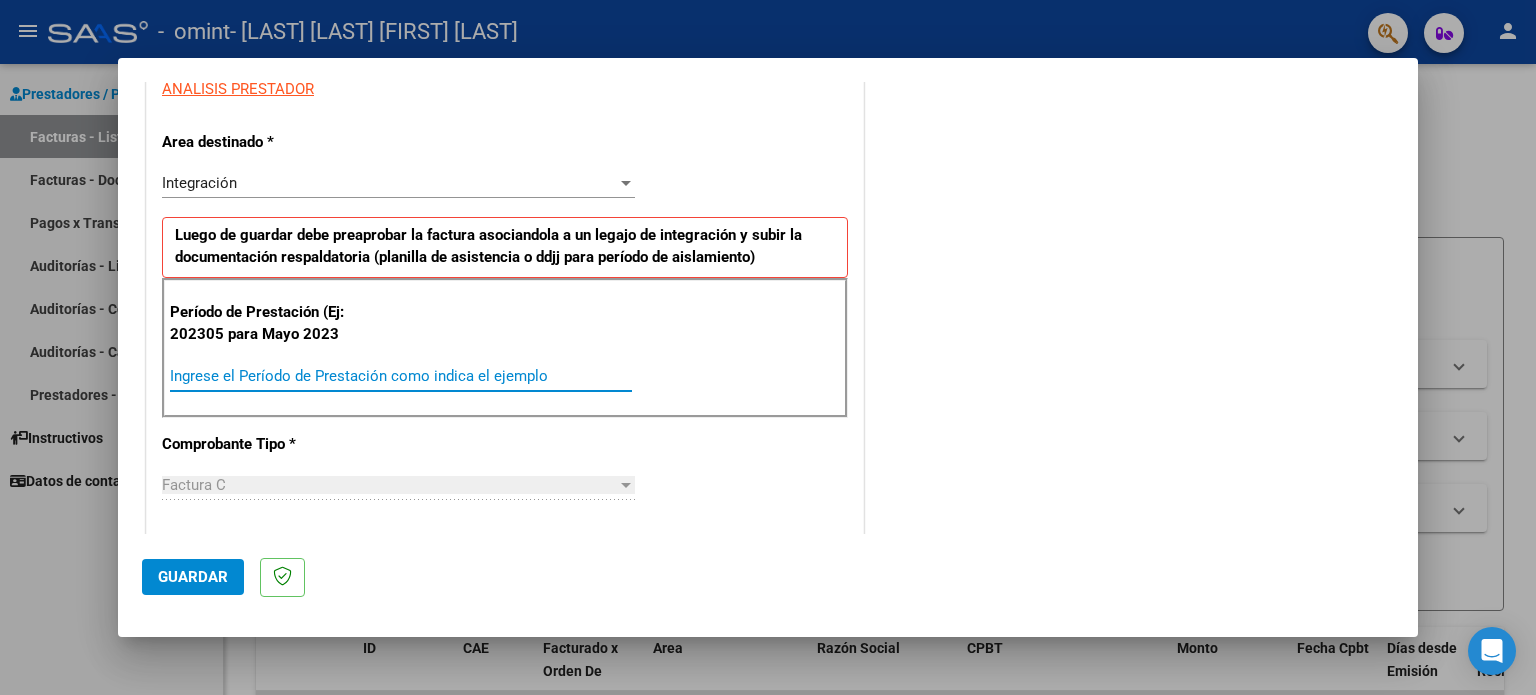 click on "Ingrese el Período de Prestación como indica el ejemplo" at bounding box center [401, 376] 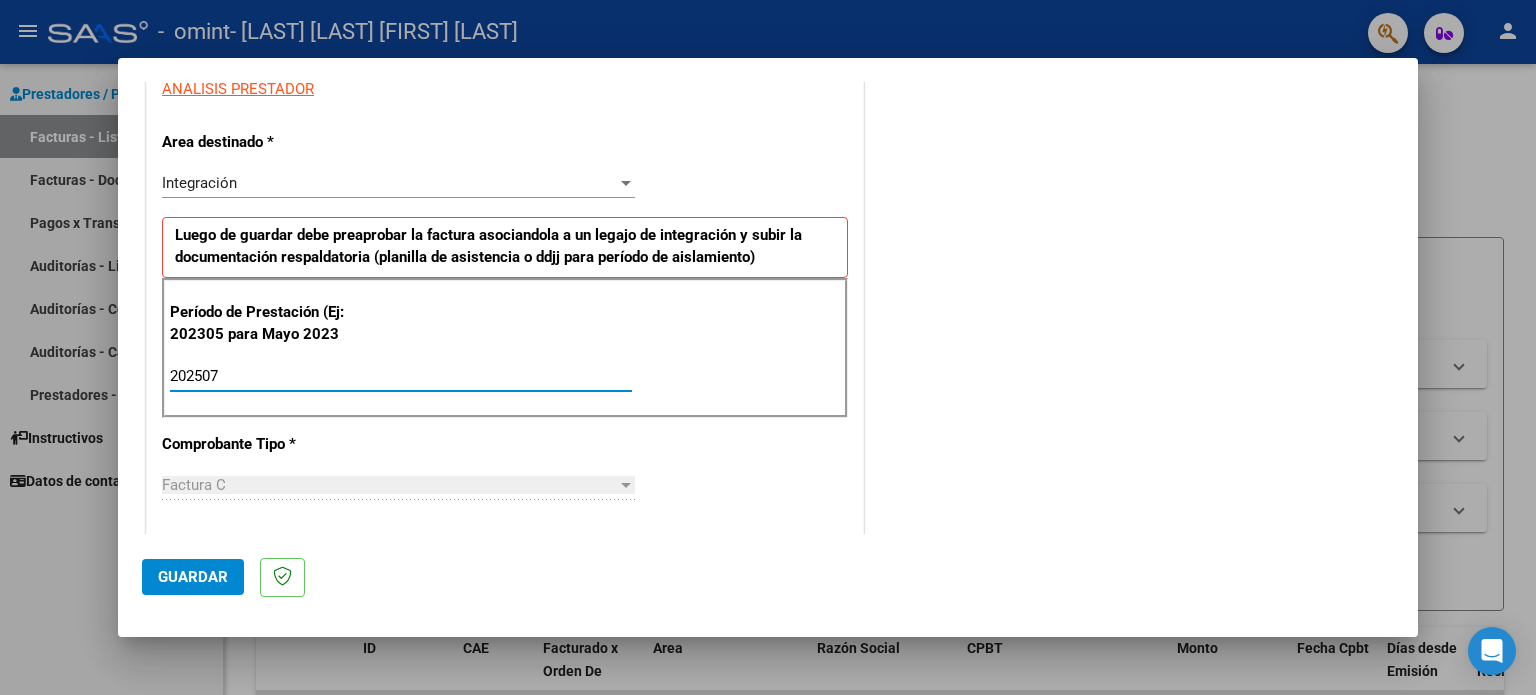 type on "202507" 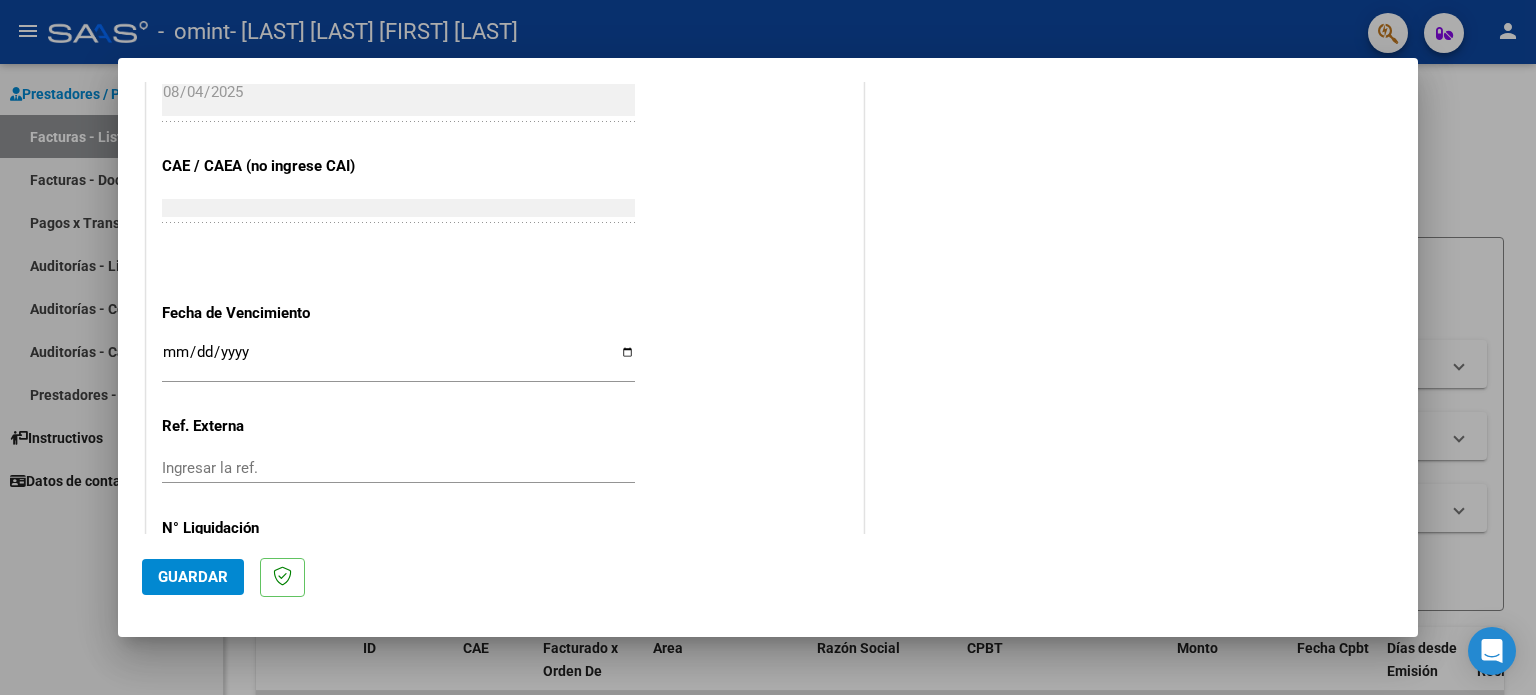 scroll, scrollTop: 1195, scrollLeft: 0, axis: vertical 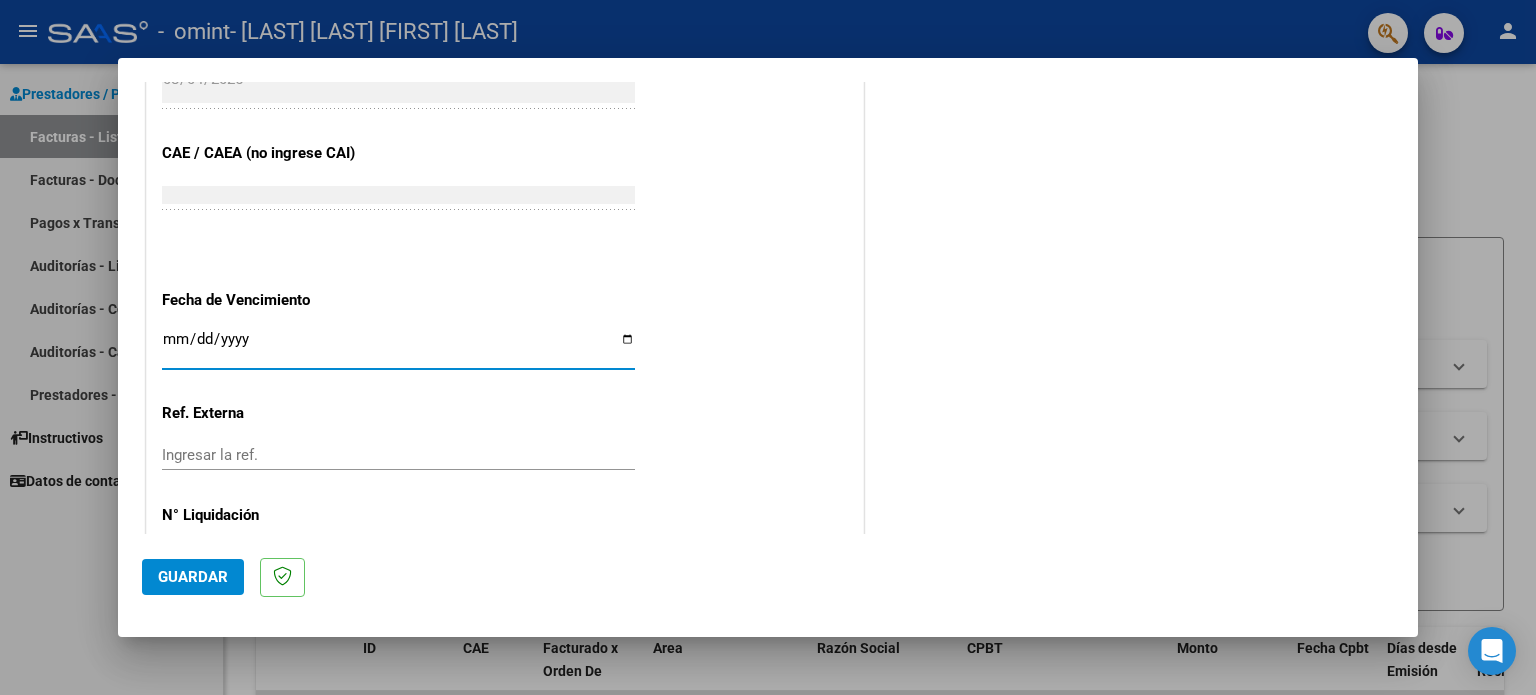 click on "Ingresar la fecha" at bounding box center (398, 347) 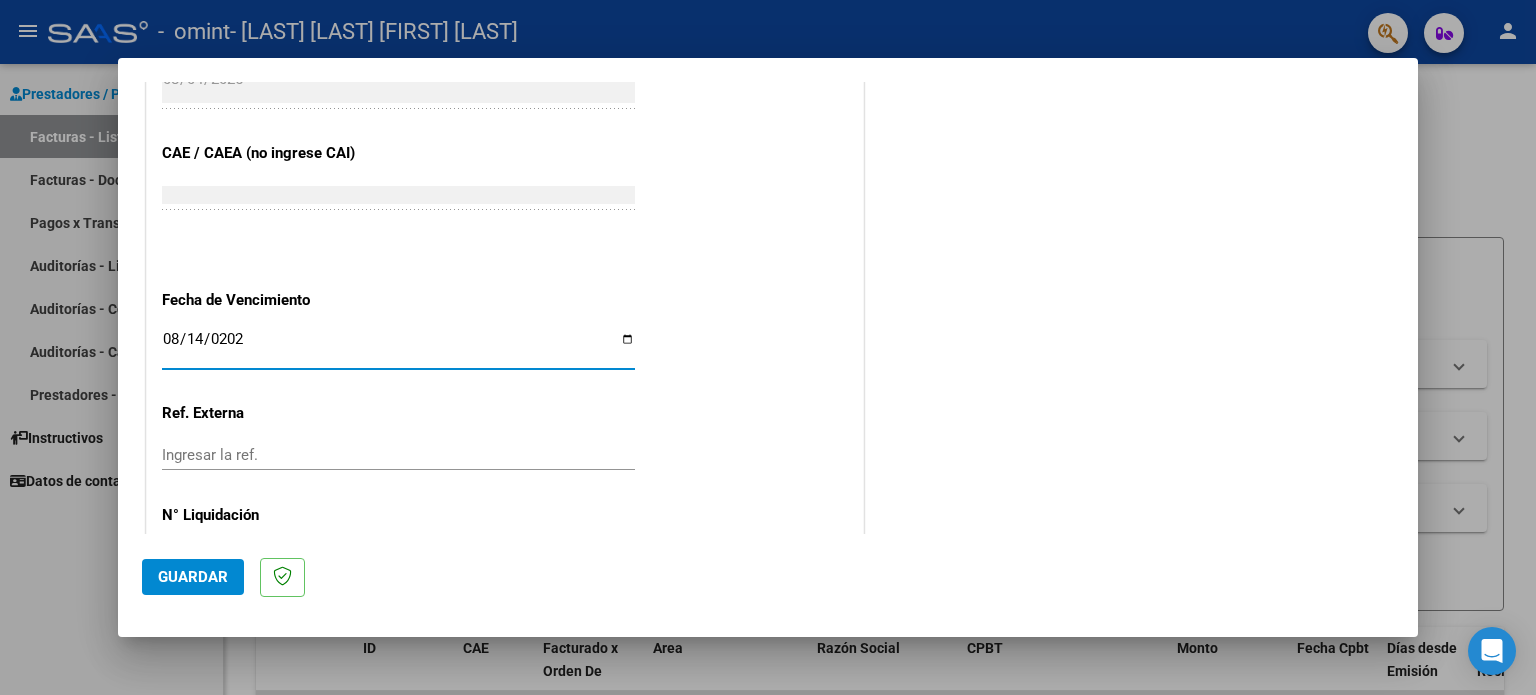 type on "2025-08-14" 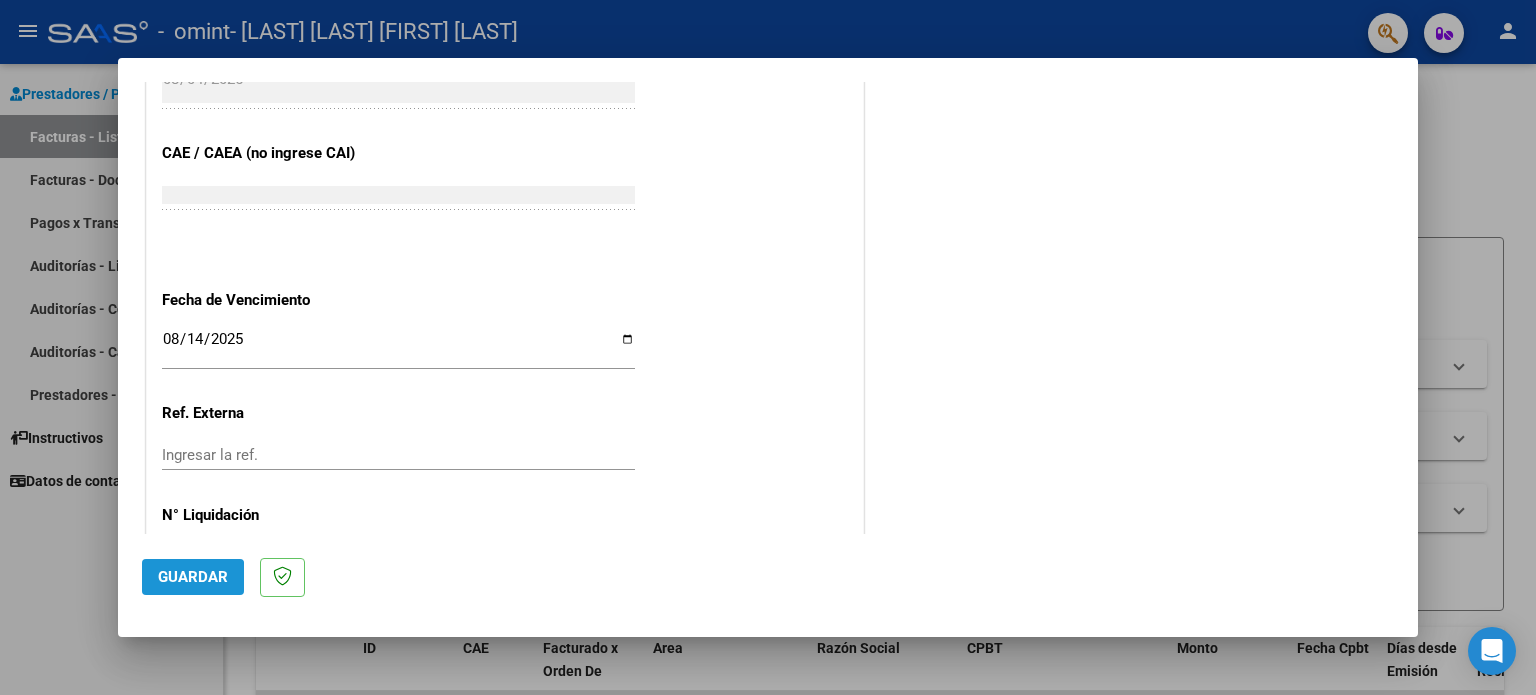 click on "Guardar" 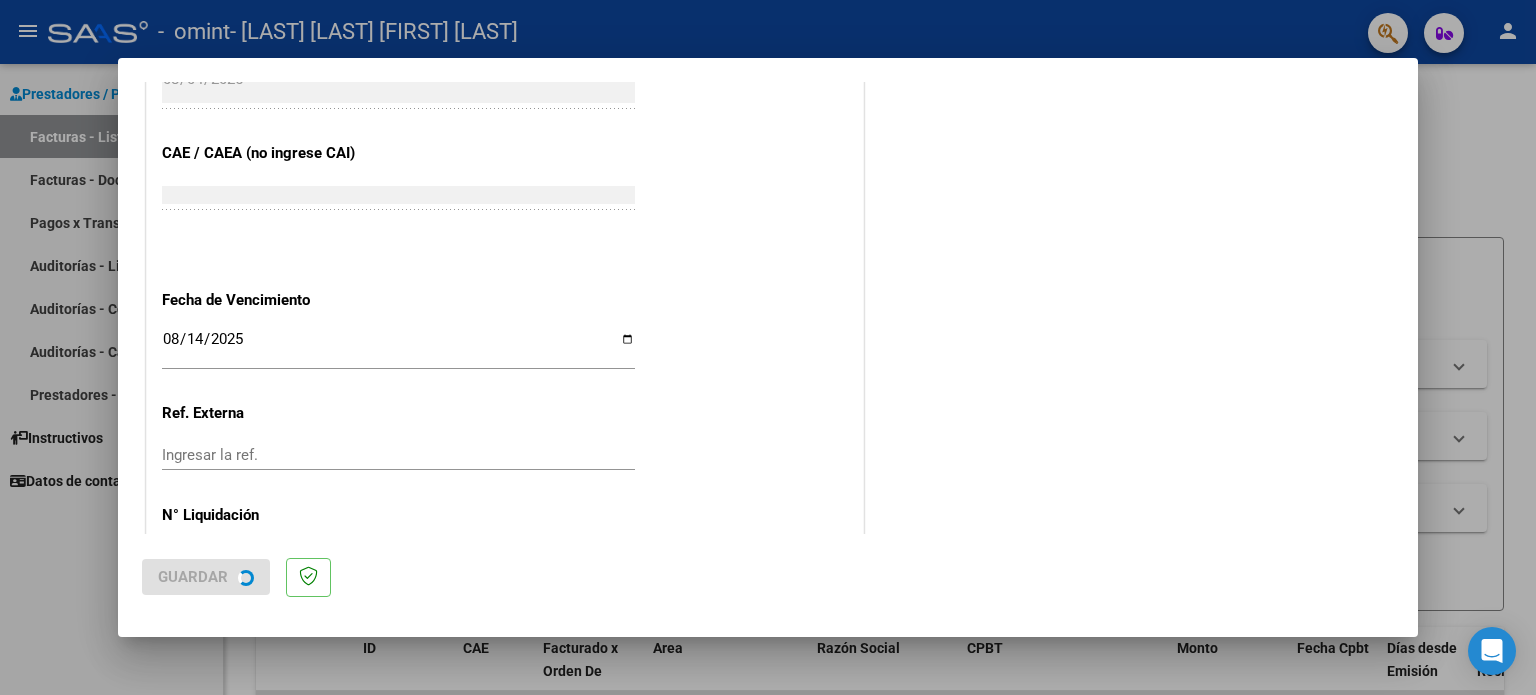 scroll, scrollTop: 0, scrollLeft: 0, axis: both 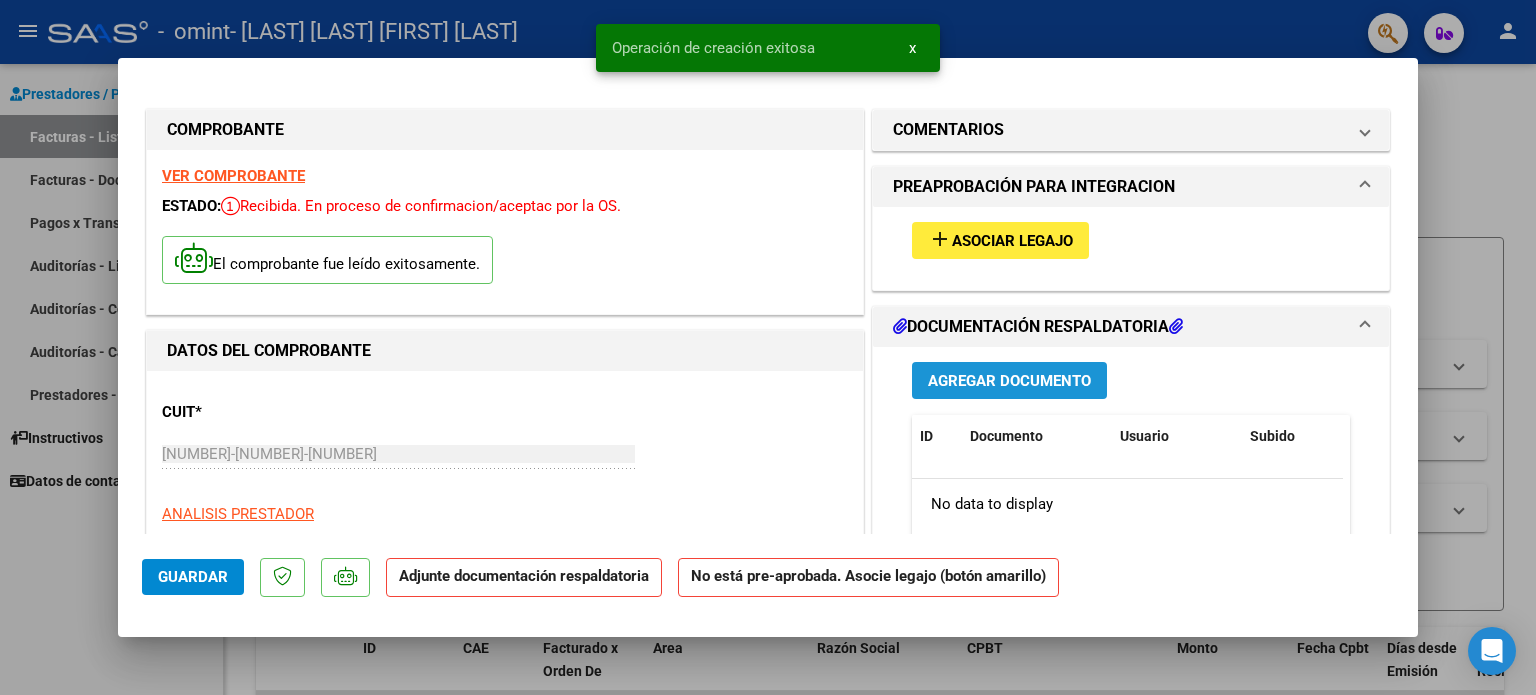 click on "Agregar Documento" at bounding box center [1009, 381] 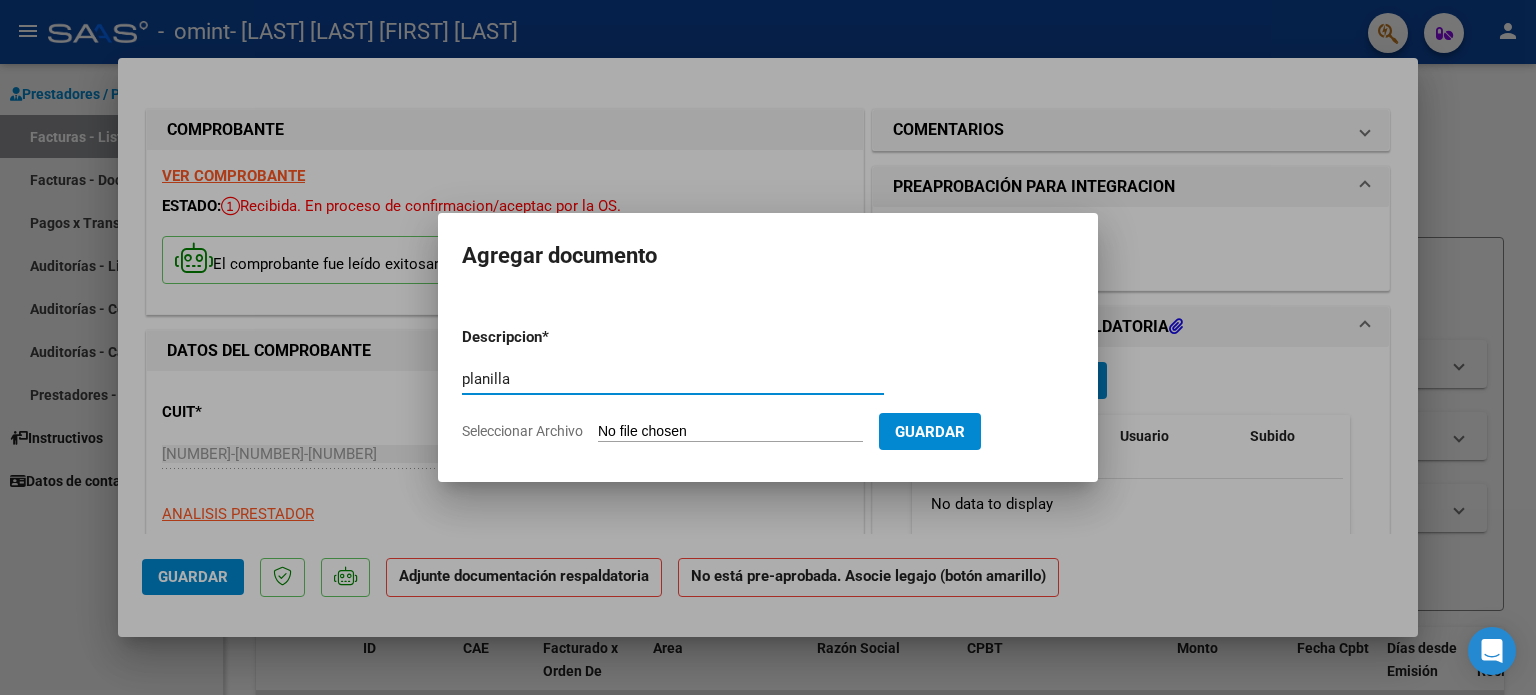type on "planilla" 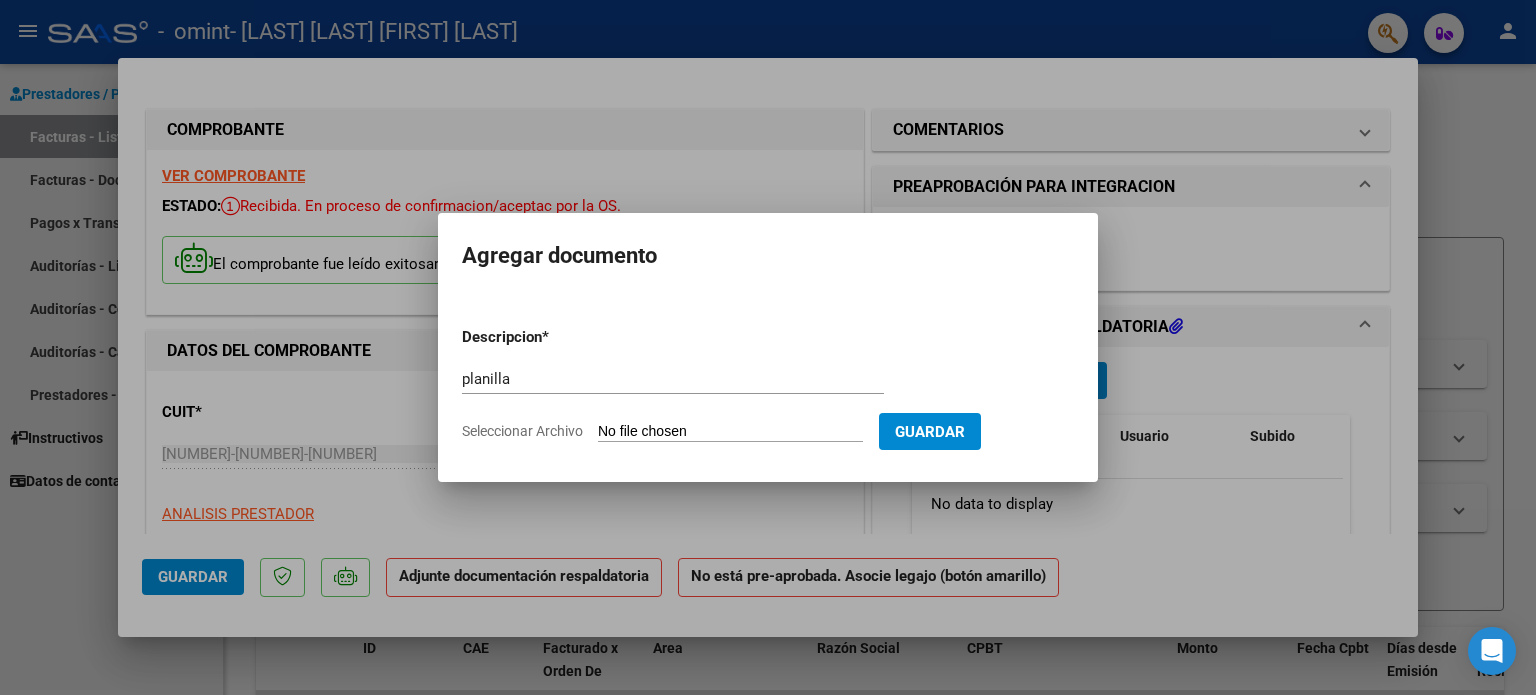 click on "Seleccionar Archivo" at bounding box center [730, 432] 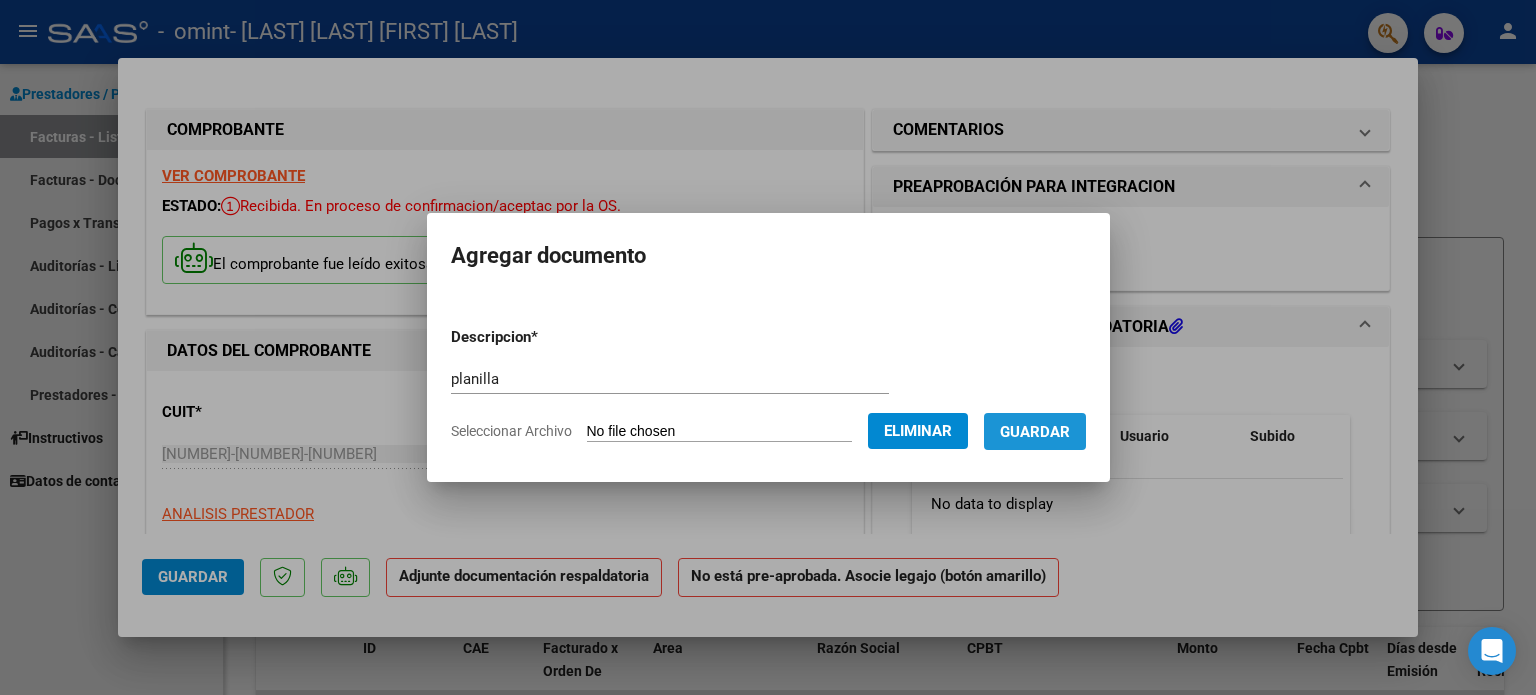 click on "Guardar" at bounding box center [1035, 432] 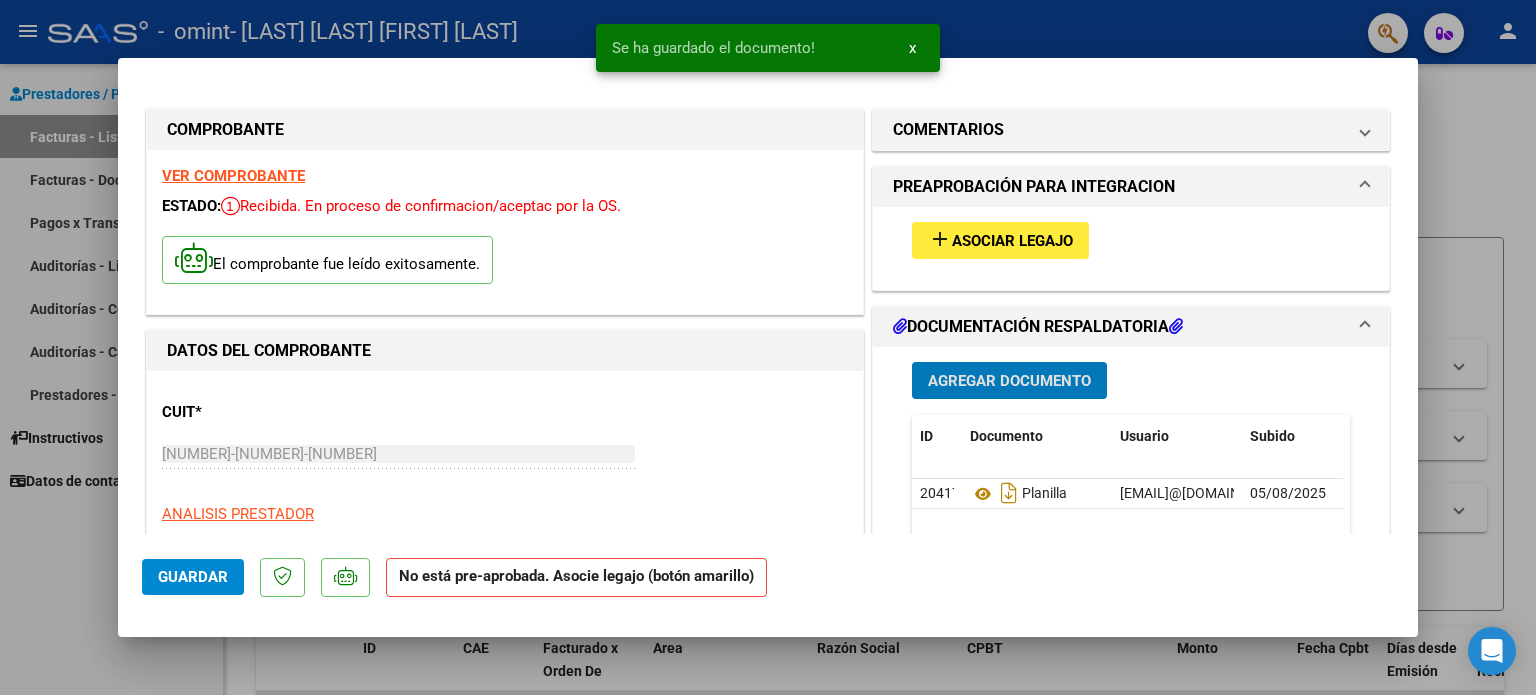 click on "Guardar" 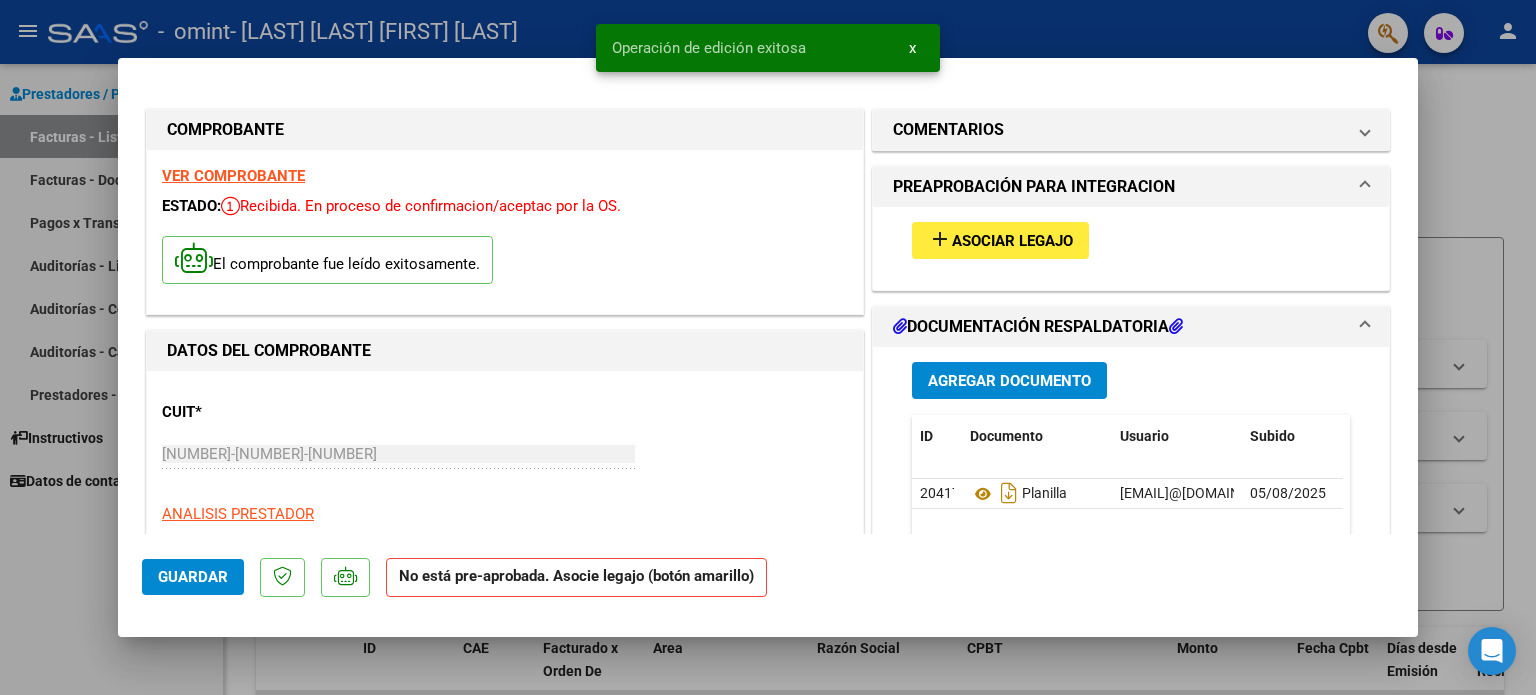click at bounding box center [768, 347] 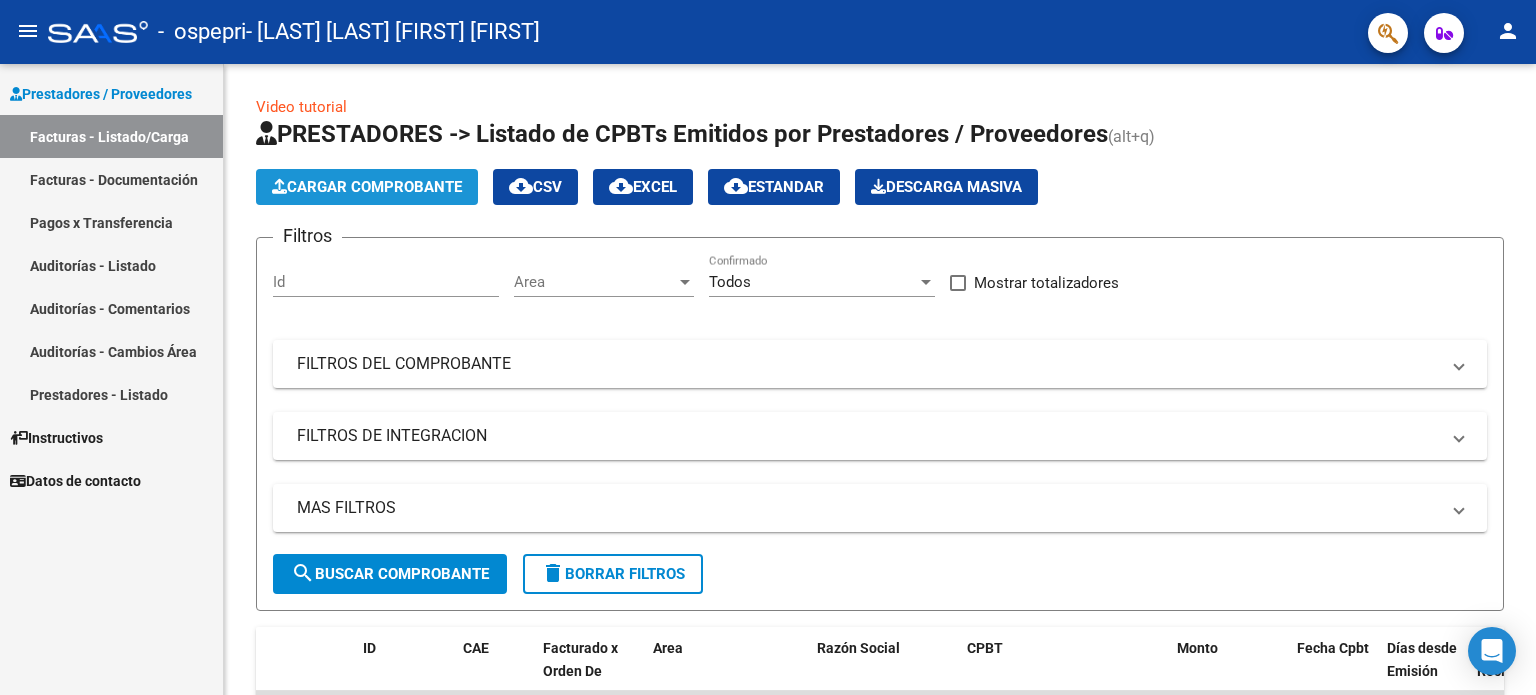 click on "Cargar Comprobante" 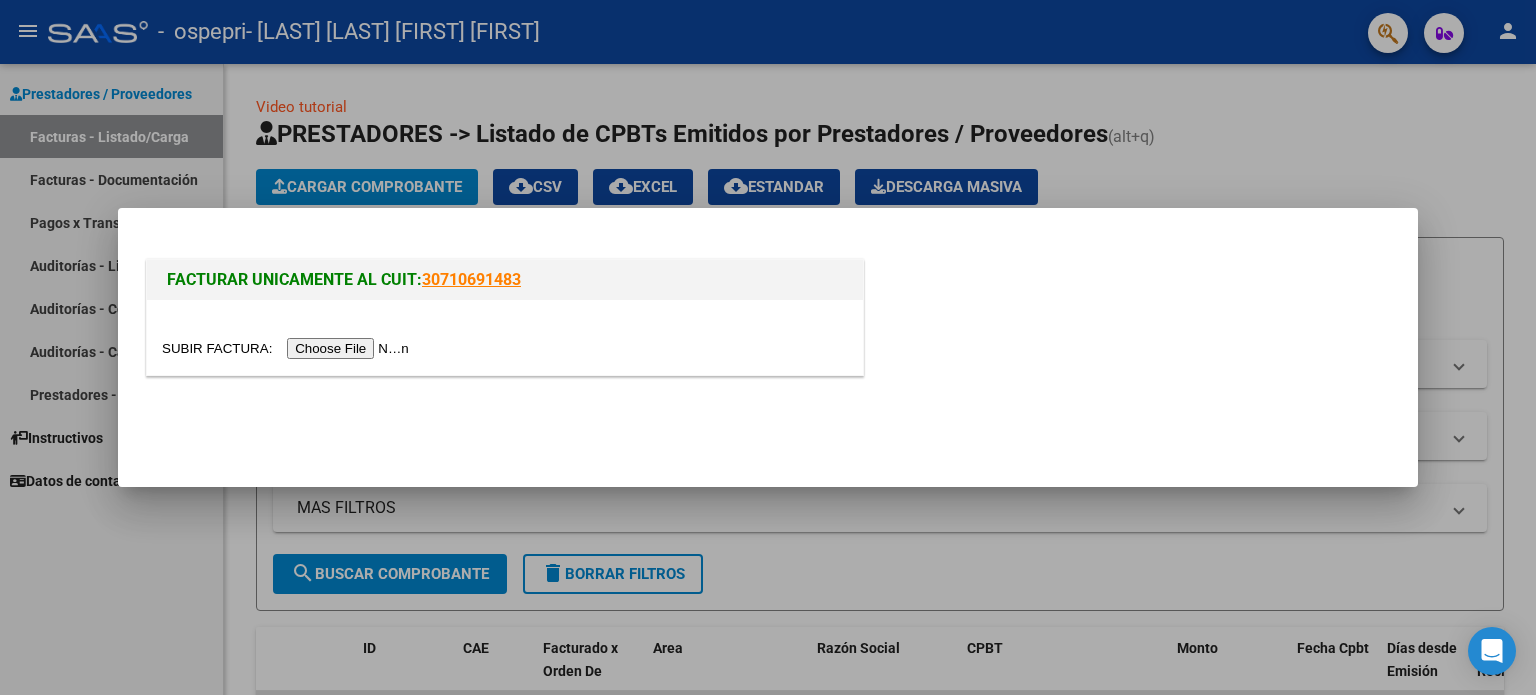 click at bounding box center [288, 348] 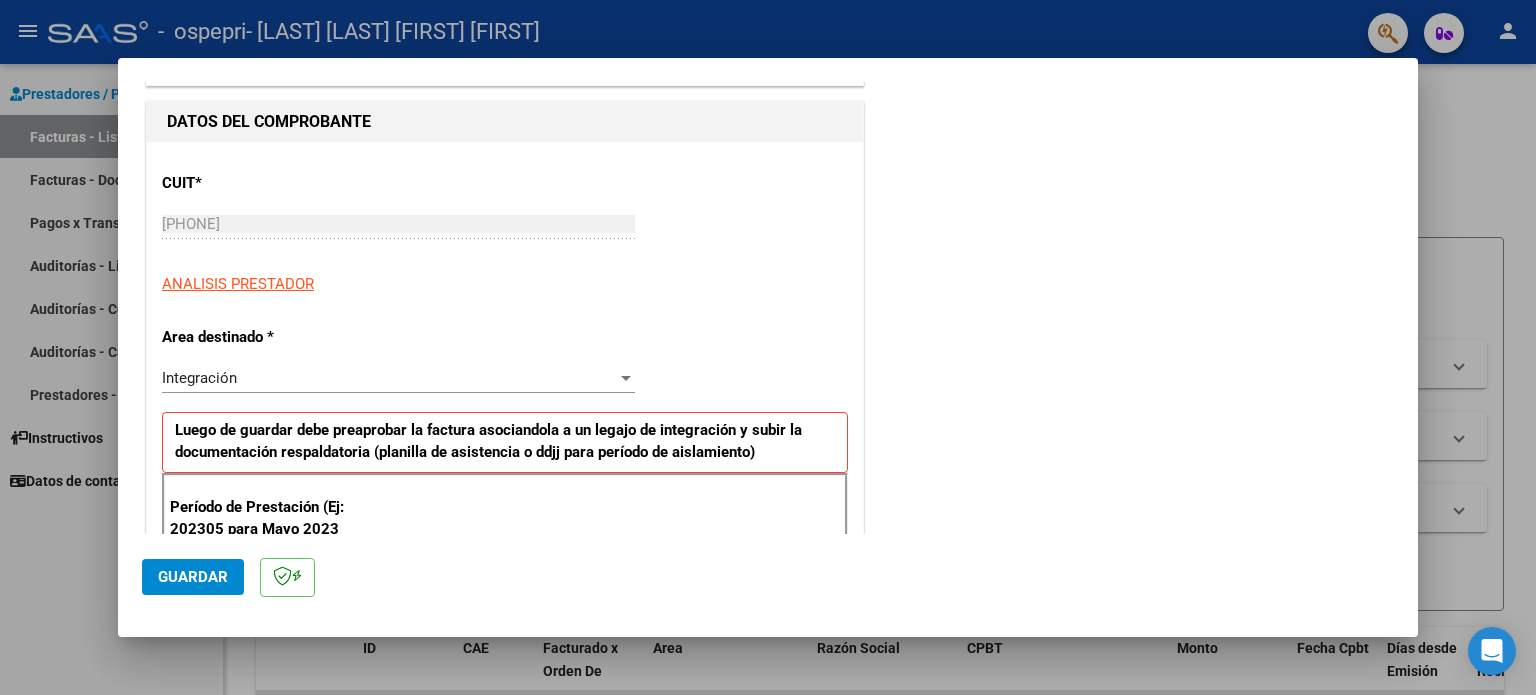 scroll, scrollTop: 447, scrollLeft: 0, axis: vertical 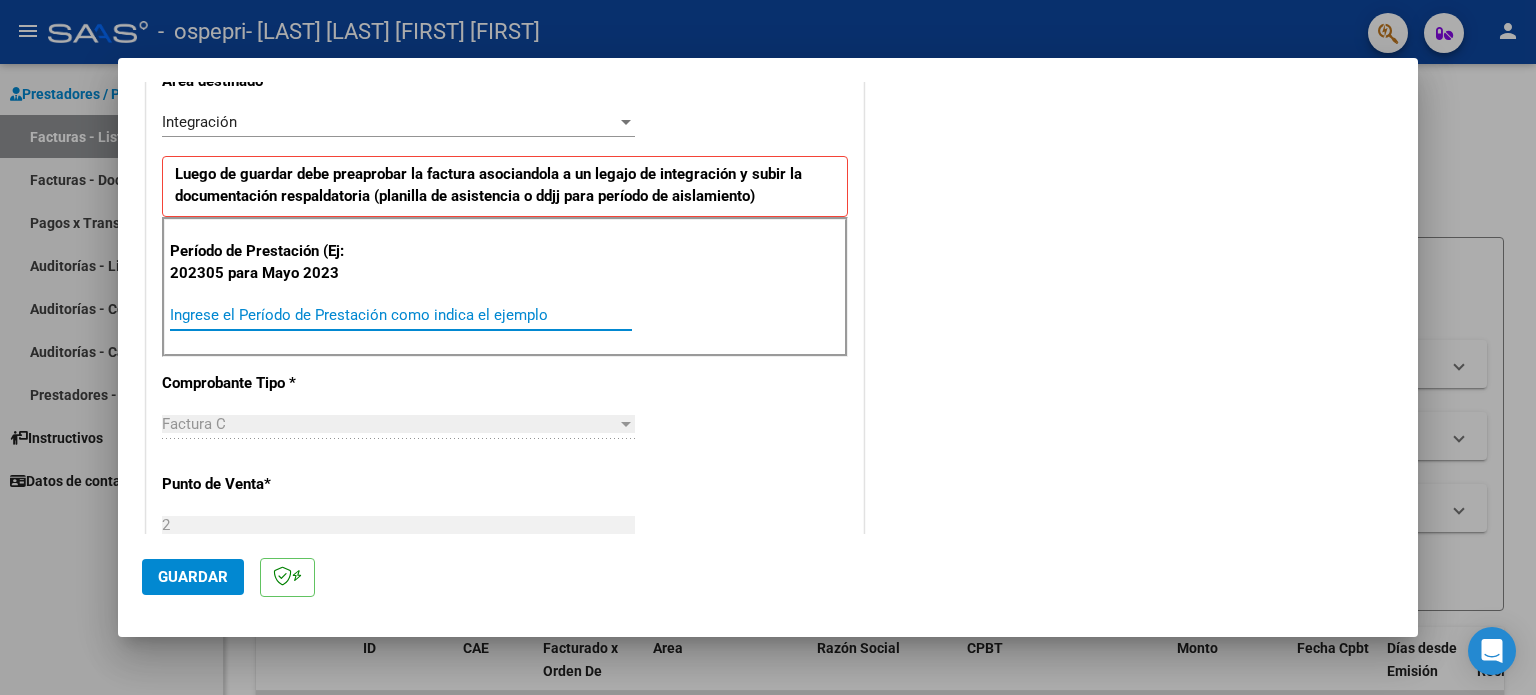 click on "Ingrese el Período de Prestación como indica el ejemplo" at bounding box center [401, 315] 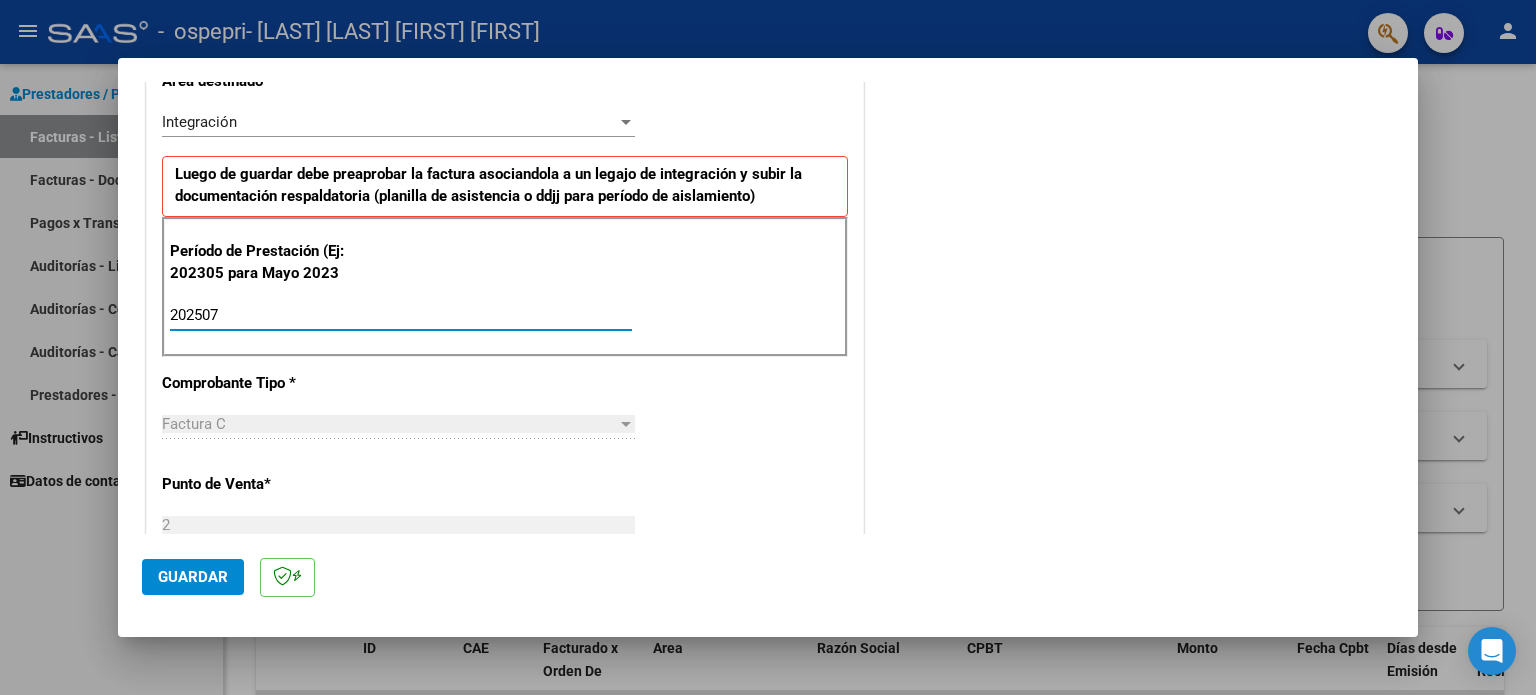 type on "202507" 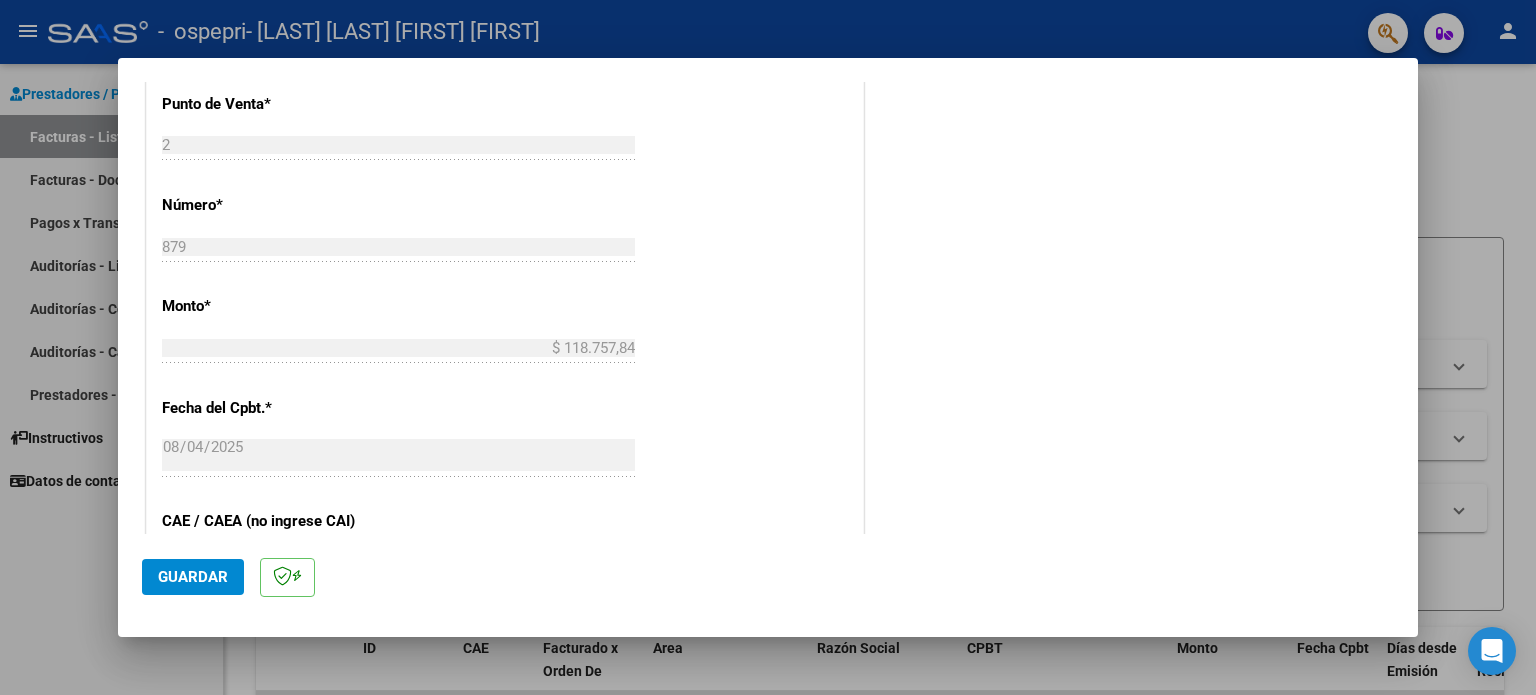 scroll, scrollTop: 1035, scrollLeft: 0, axis: vertical 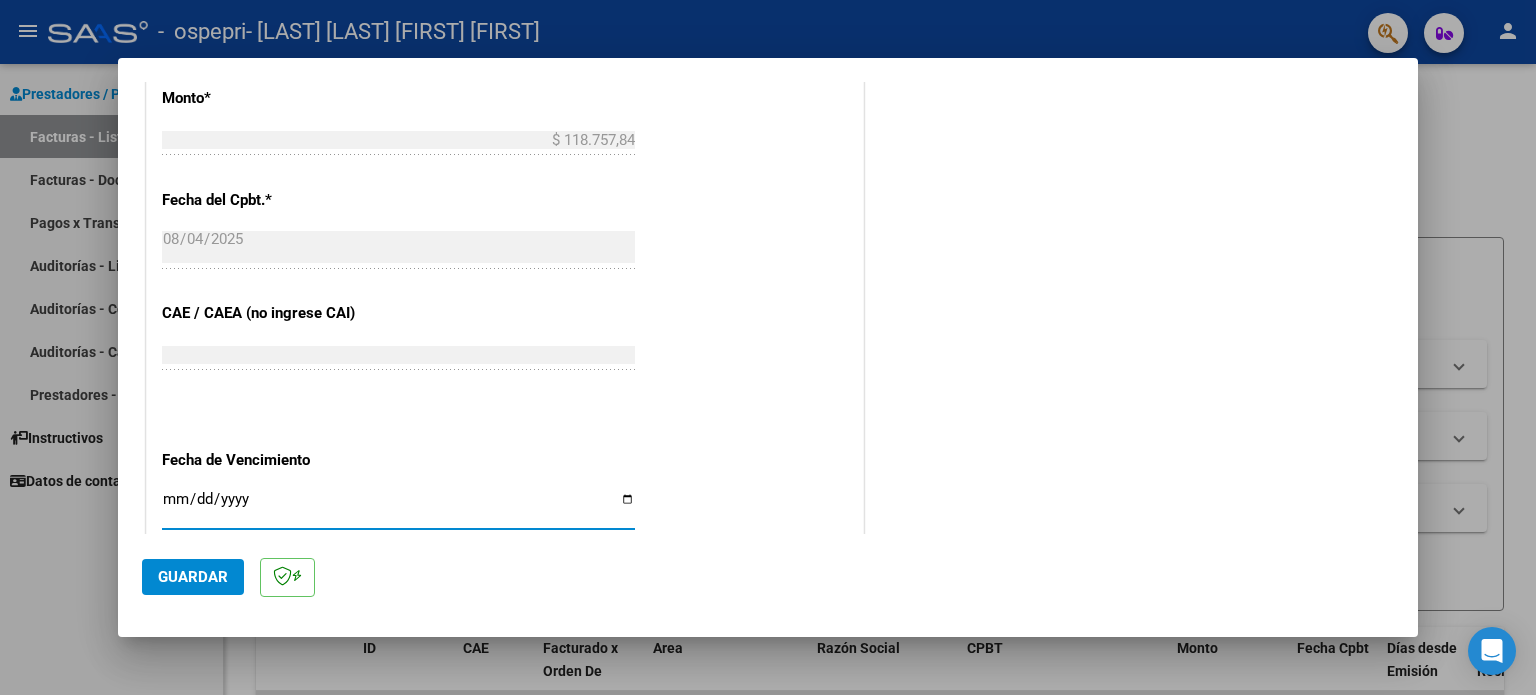 click on "Ingresar la fecha" at bounding box center (398, 507) 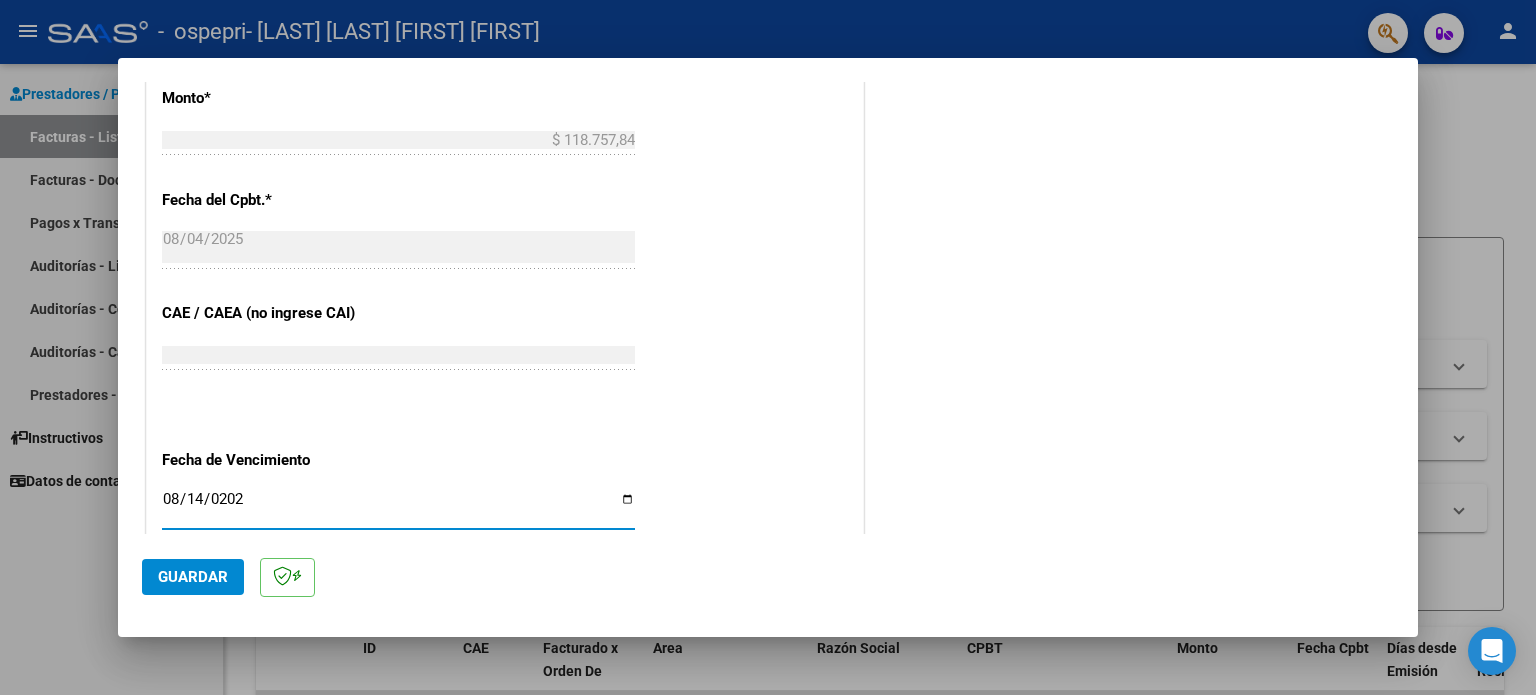 type on "2025-08-14" 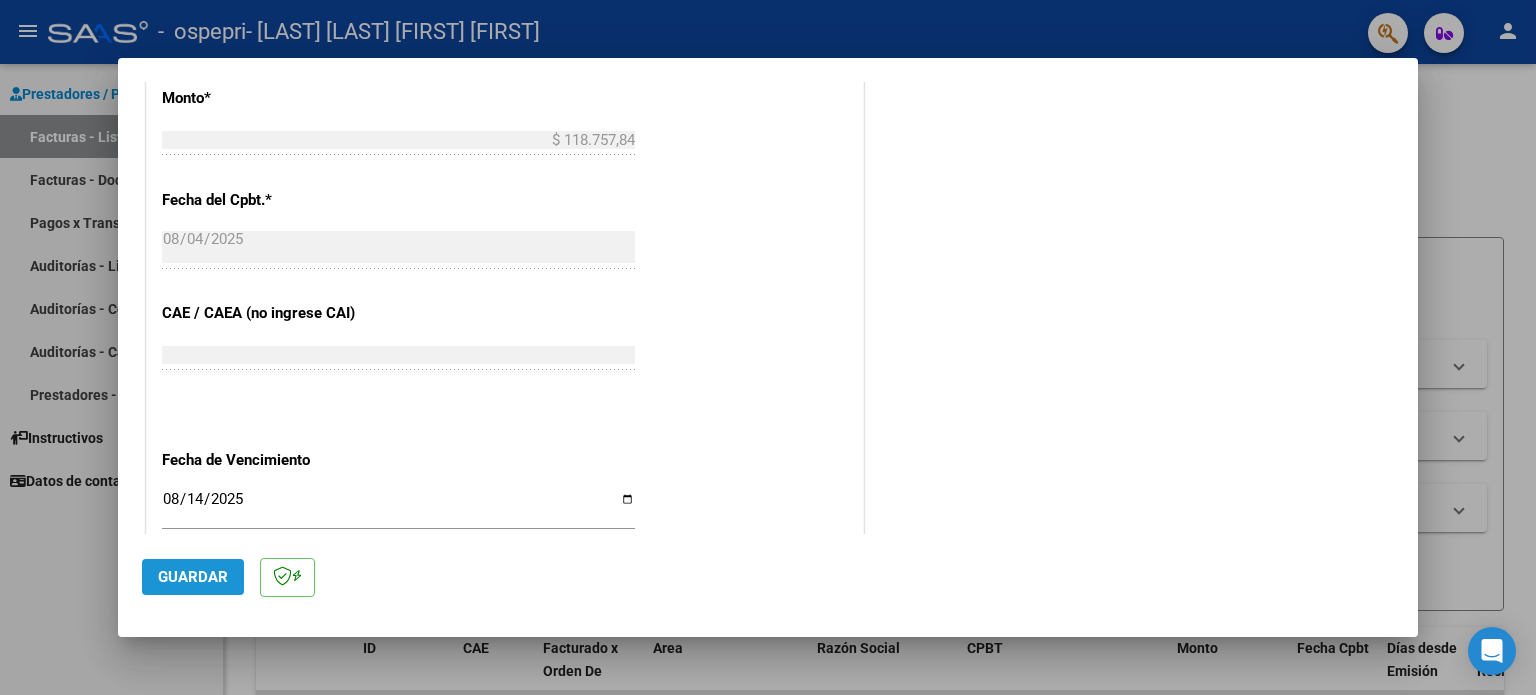 click on "Guardar" 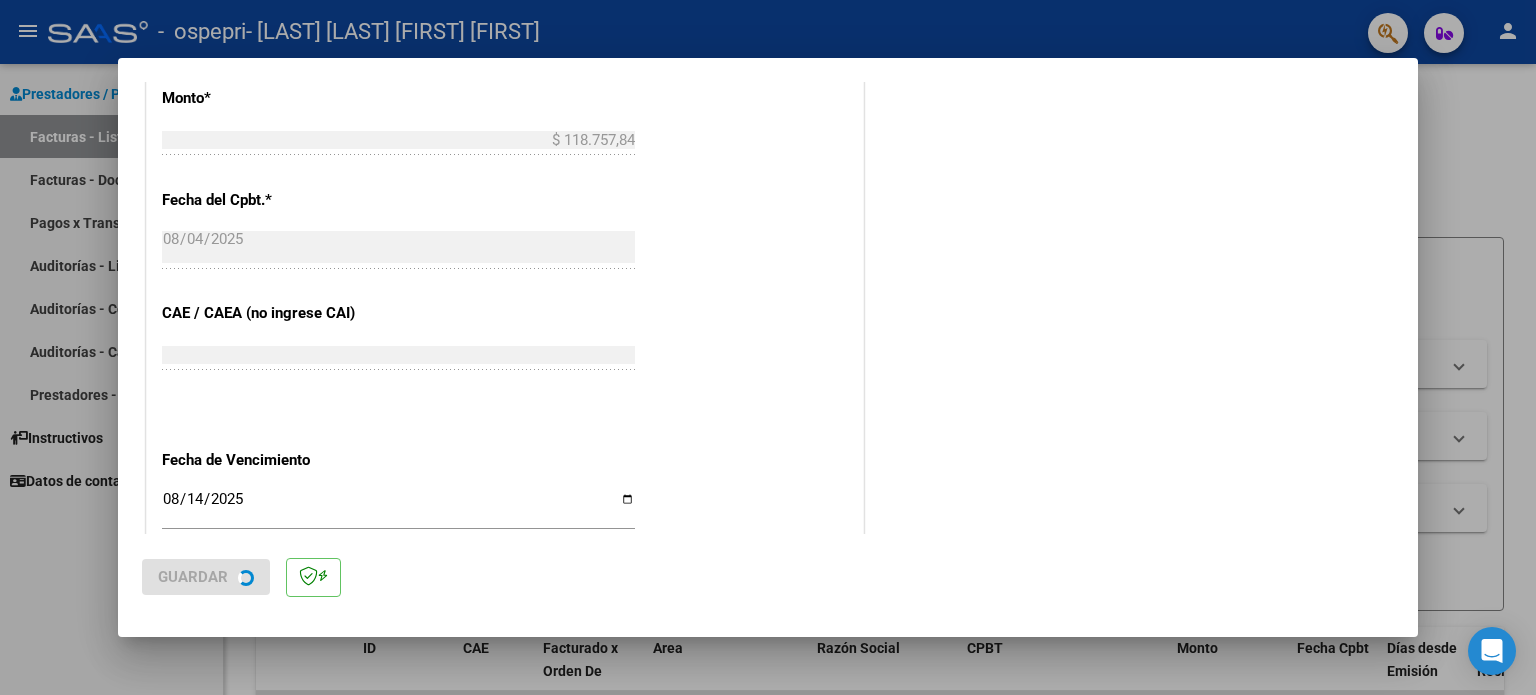 scroll, scrollTop: 0, scrollLeft: 0, axis: both 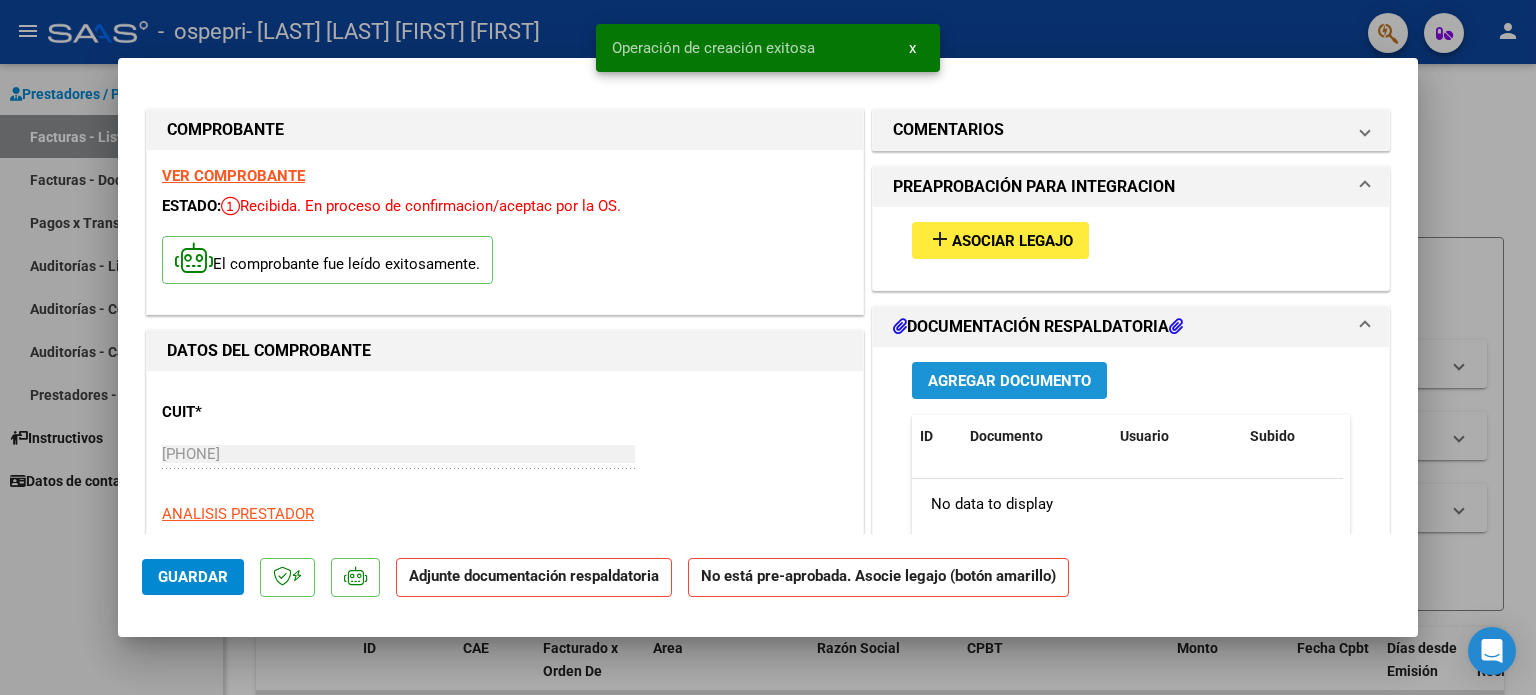 click on "Agregar Documento" at bounding box center (1009, 381) 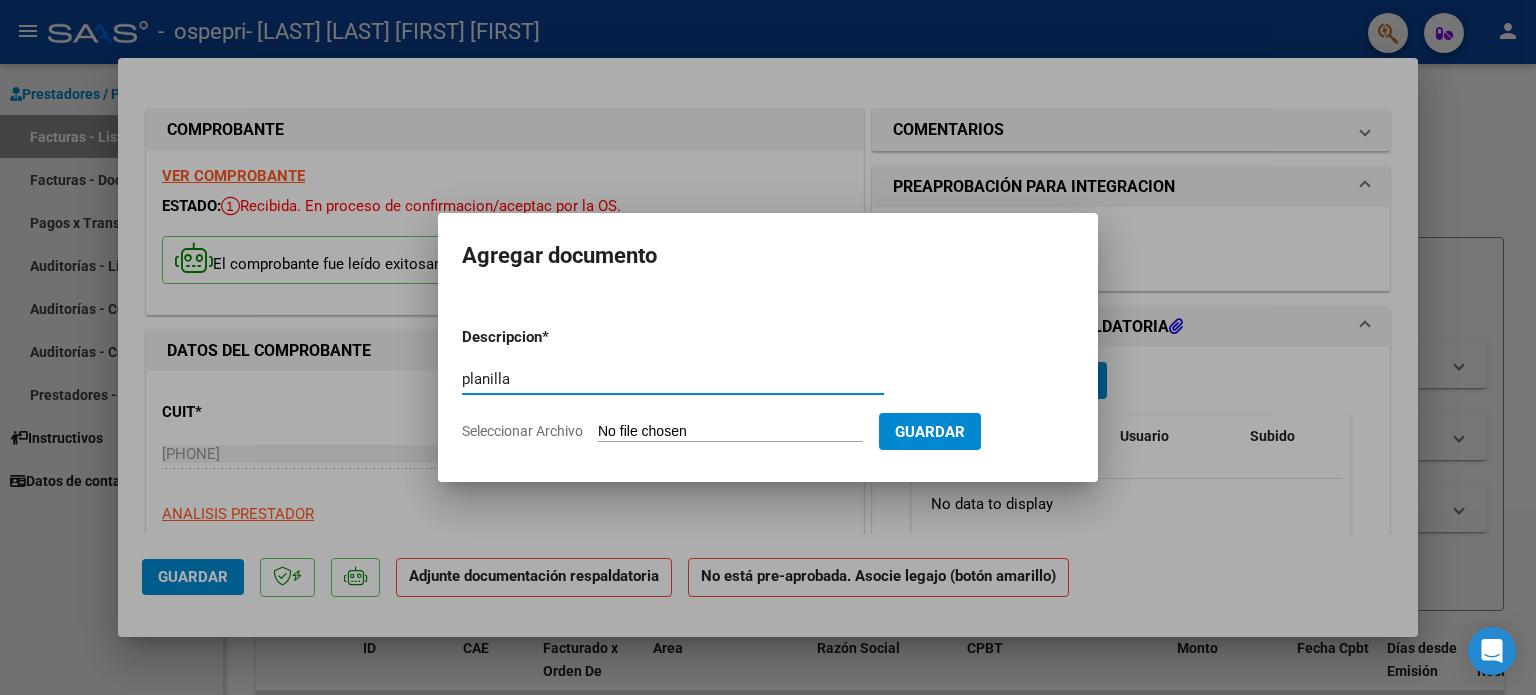 type on "planilla" 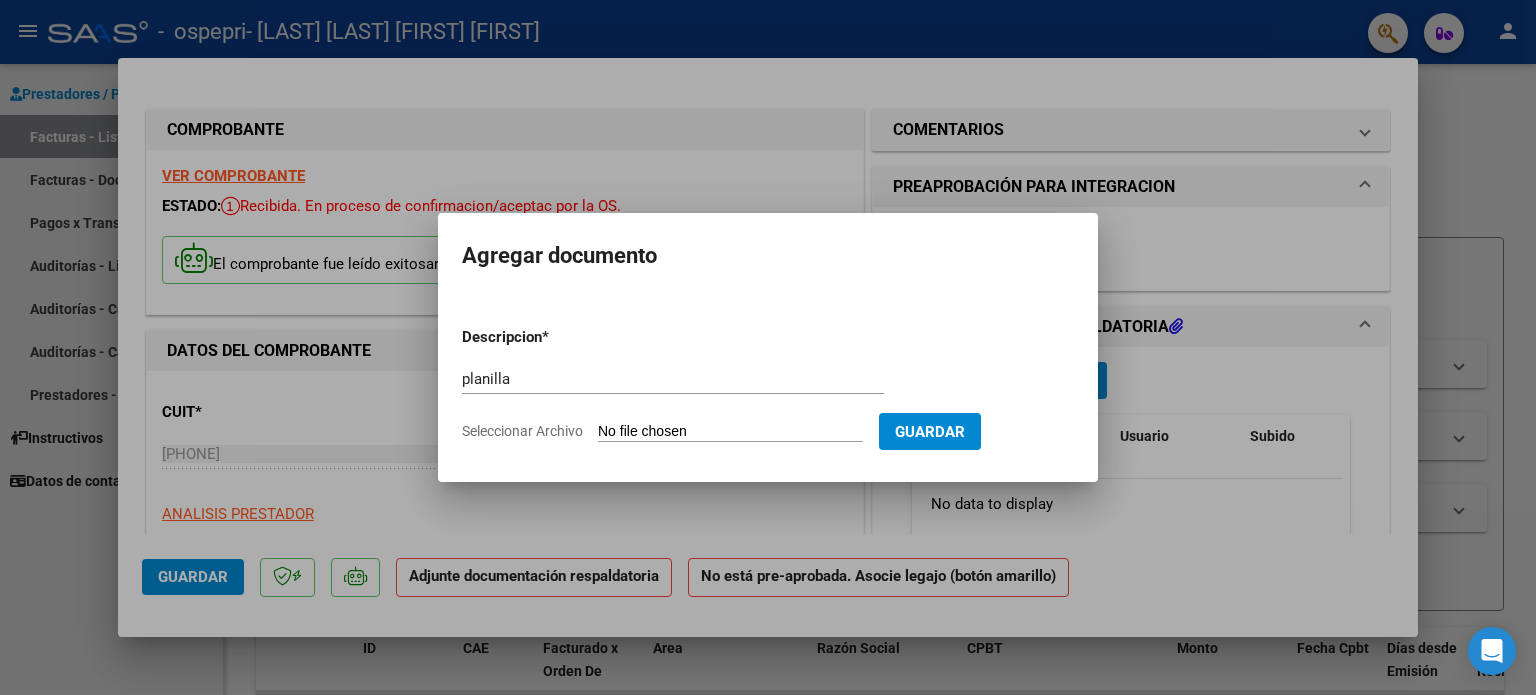 click on "Seleccionar Archivo" at bounding box center (730, 432) 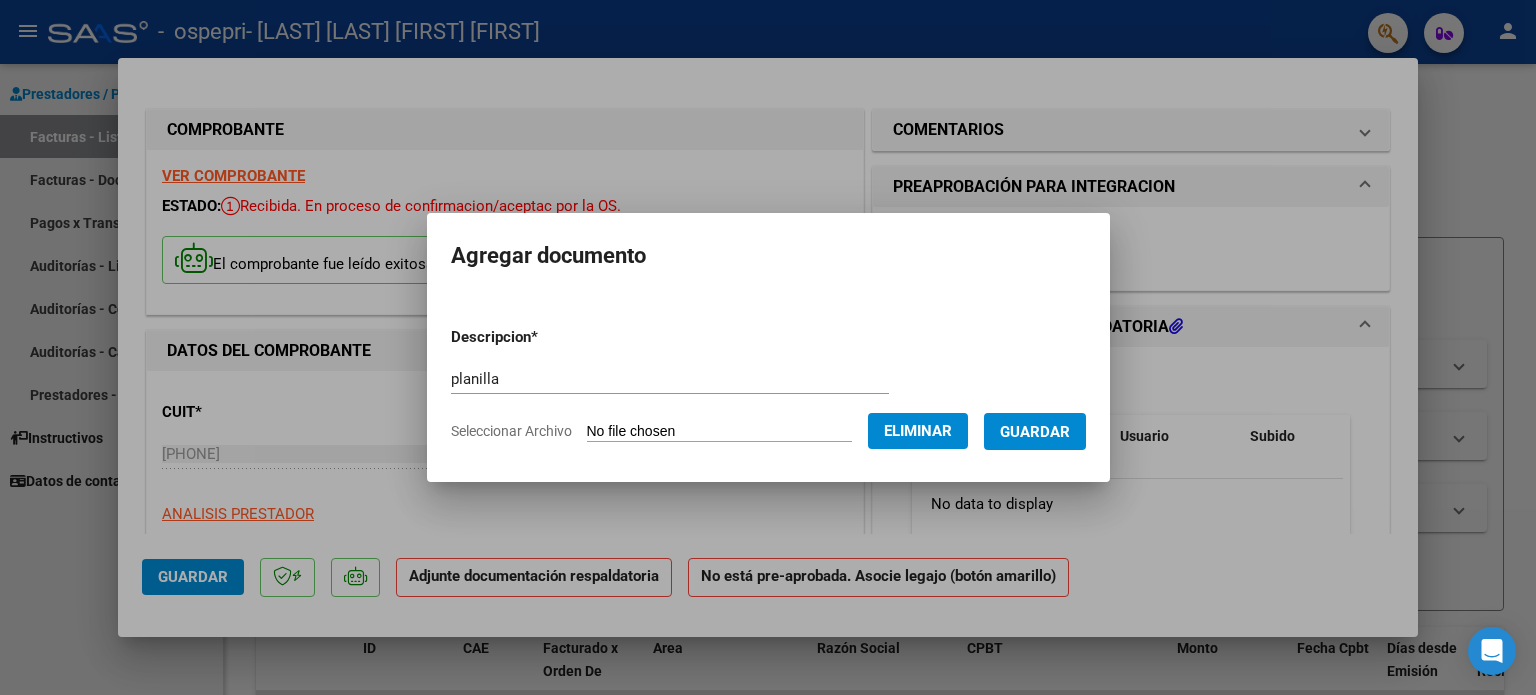 click on "Guardar" at bounding box center [1035, 432] 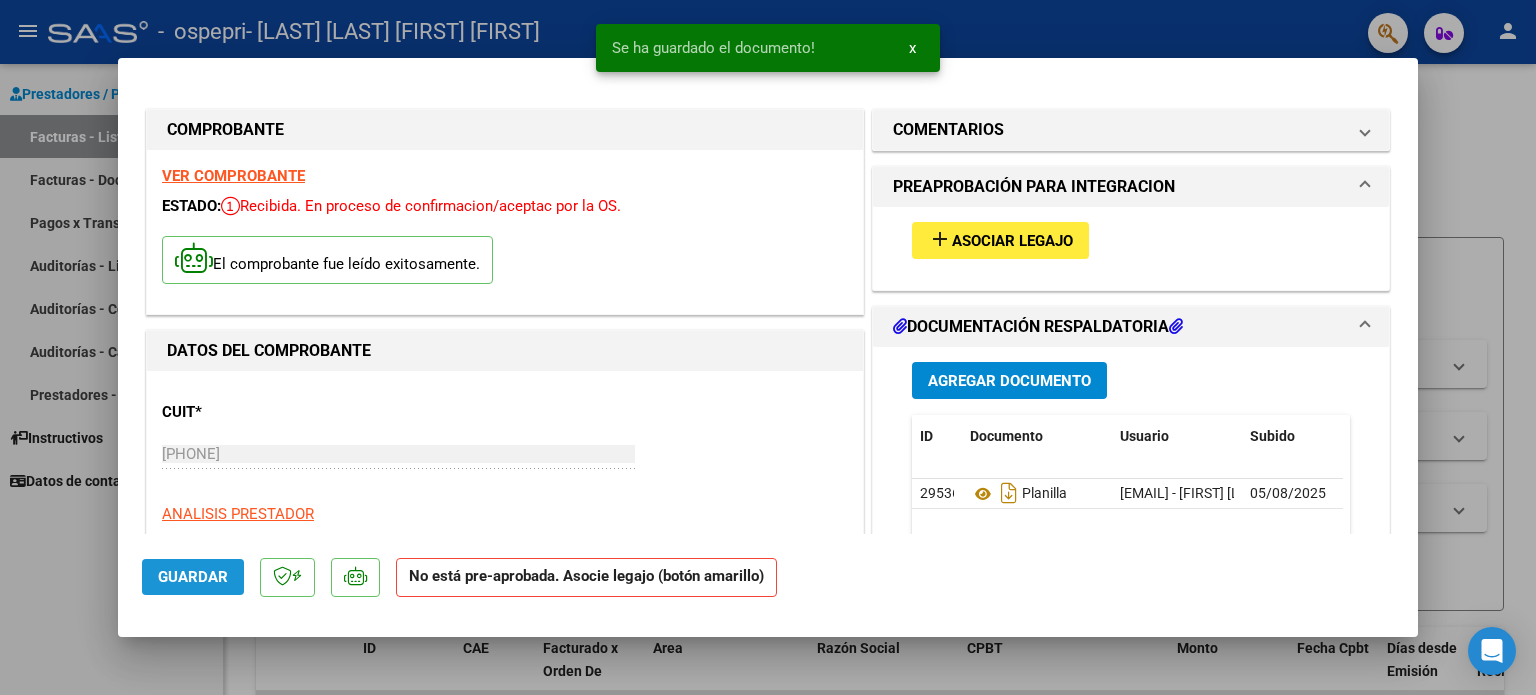 click on "Guardar" 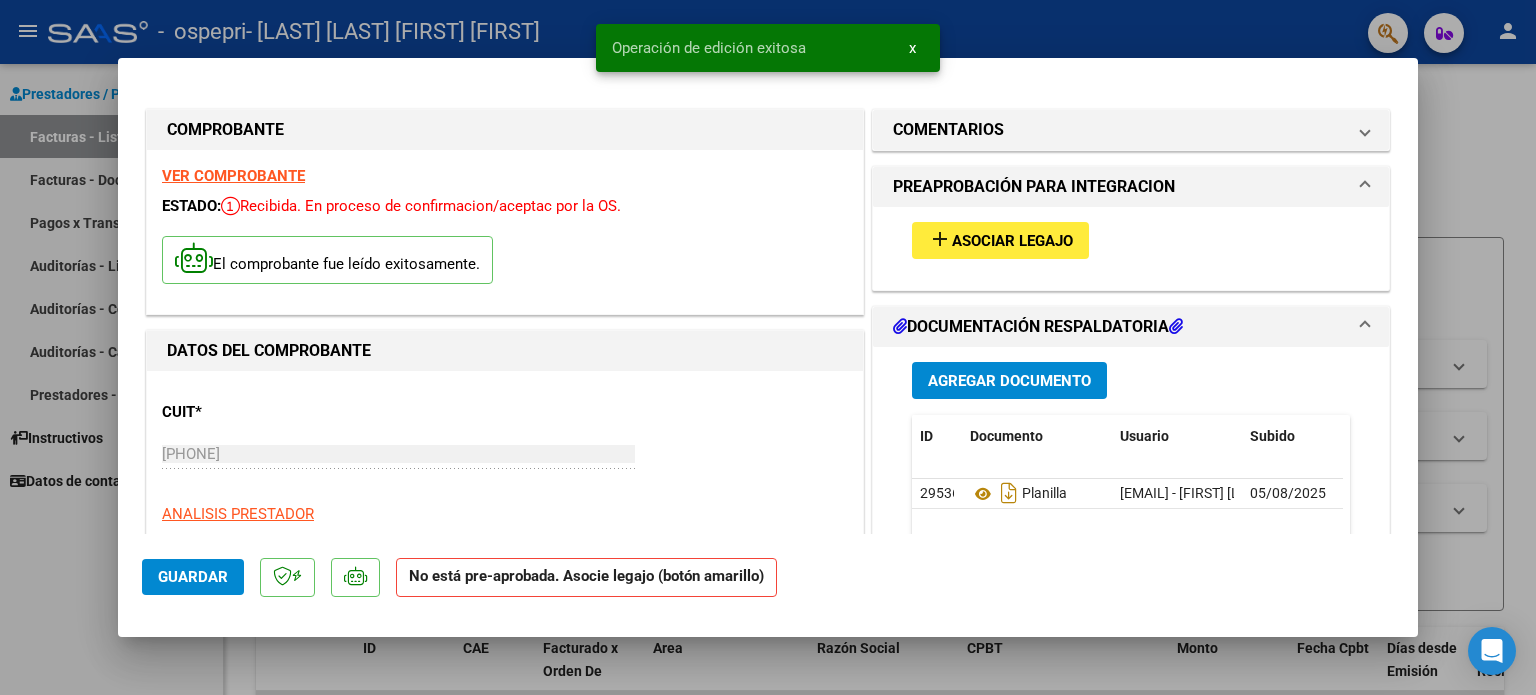 click at bounding box center (768, 347) 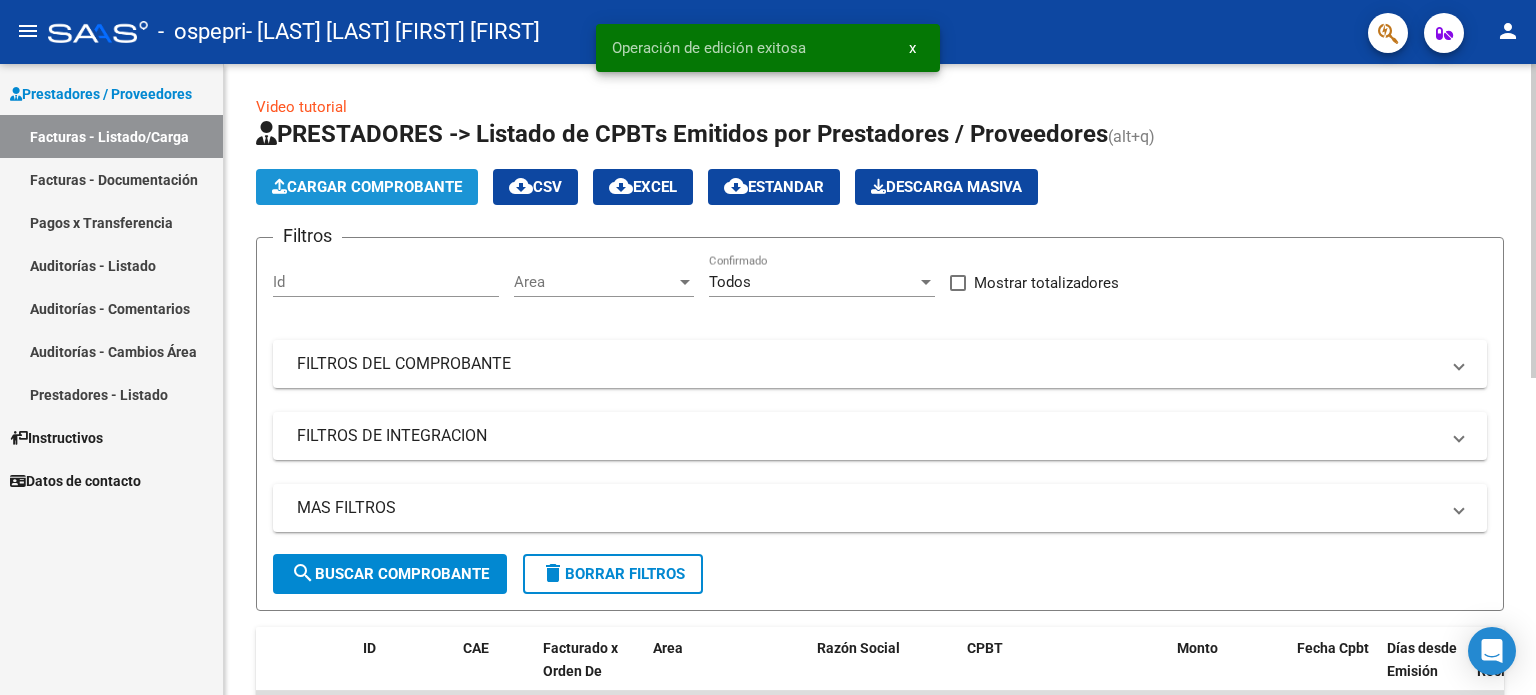 click on "Cargar Comprobante" 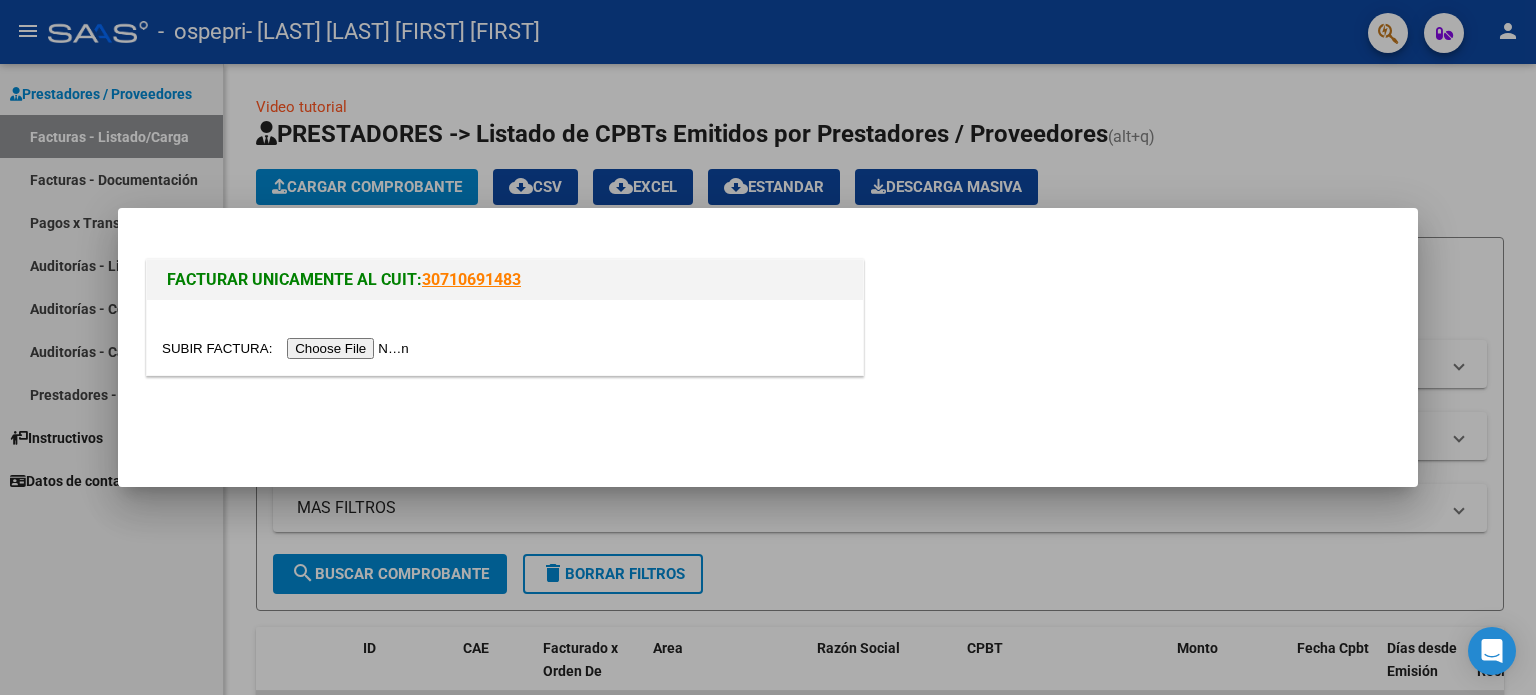 click at bounding box center (288, 348) 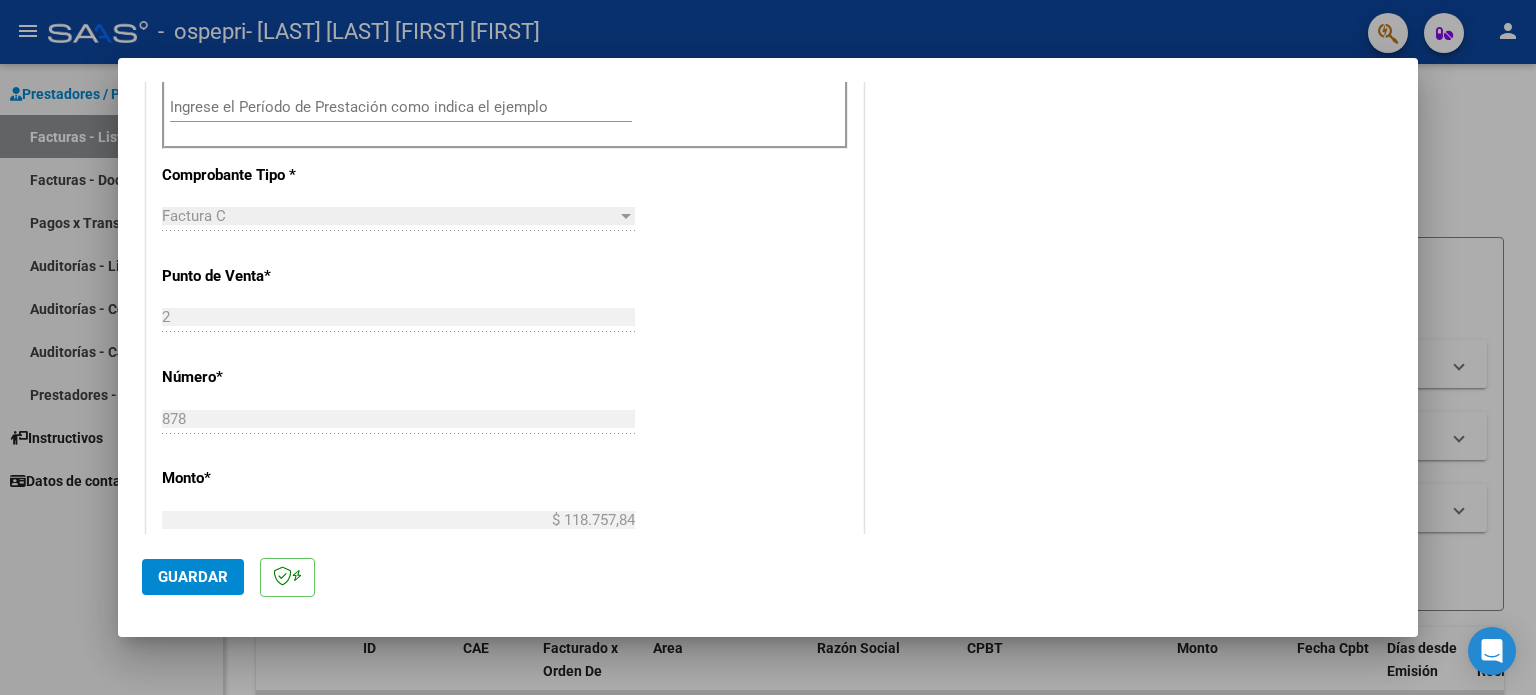 scroll, scrollTop: 656, scrollLeft: 0, axis: vertical 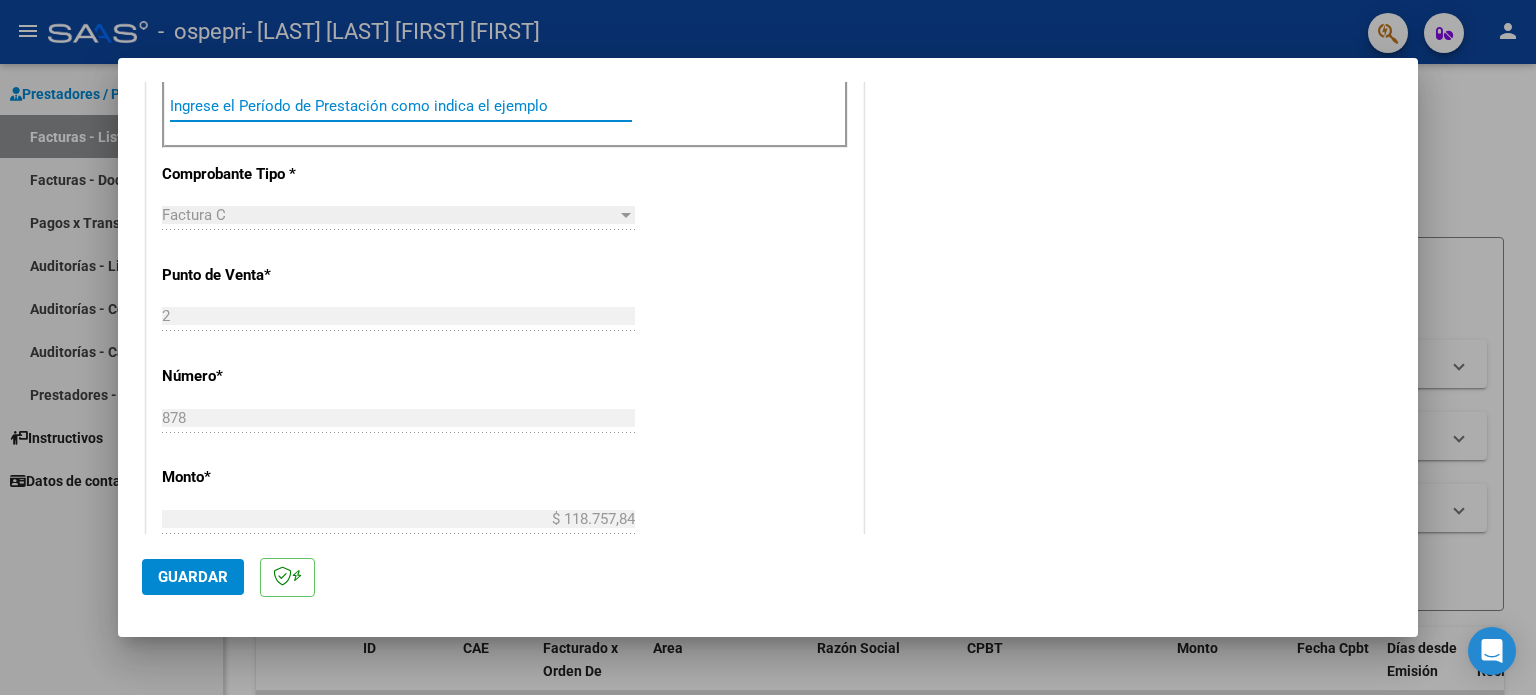 click on "Ingrese el Período de Prestación como indica el ejemplo" at bounding box center [401, 106] 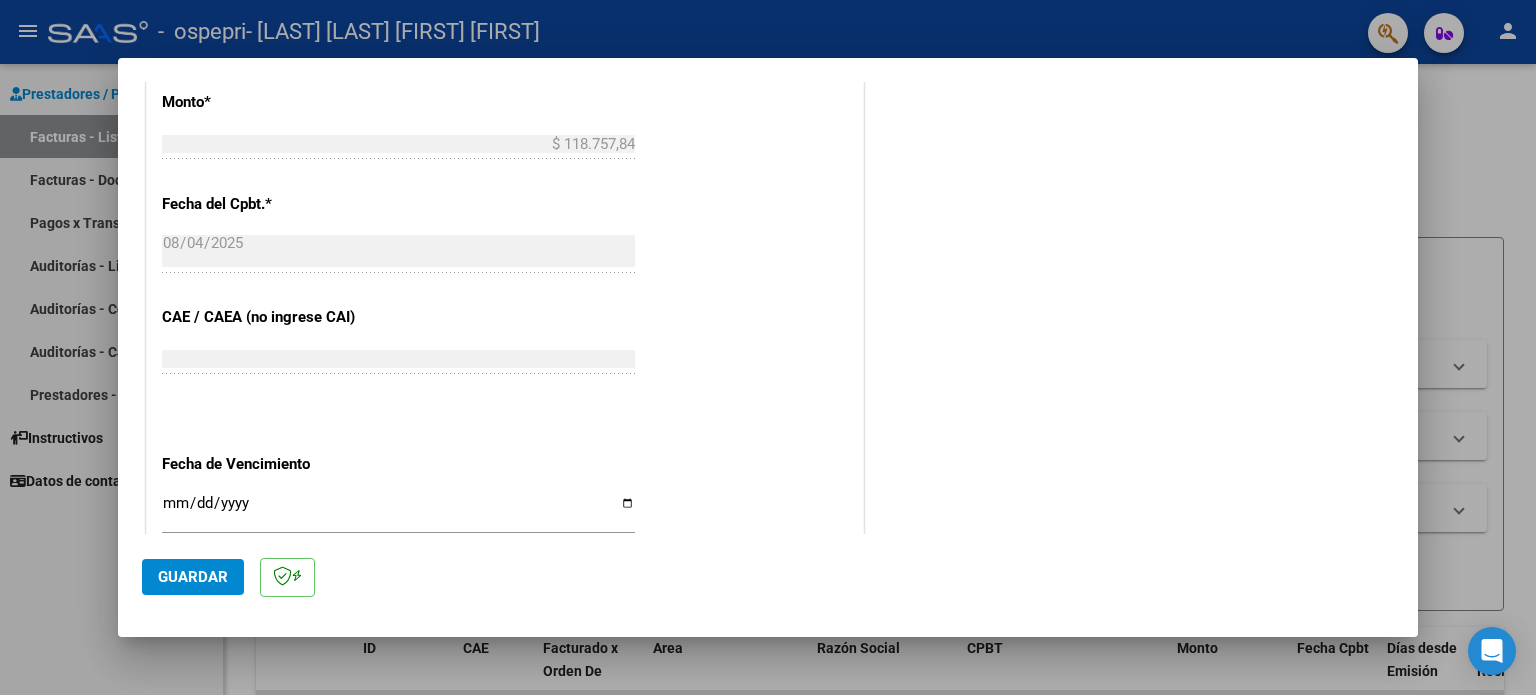 scroll, scrollTop: 1032, scrollLeft: 0, axis: vertical 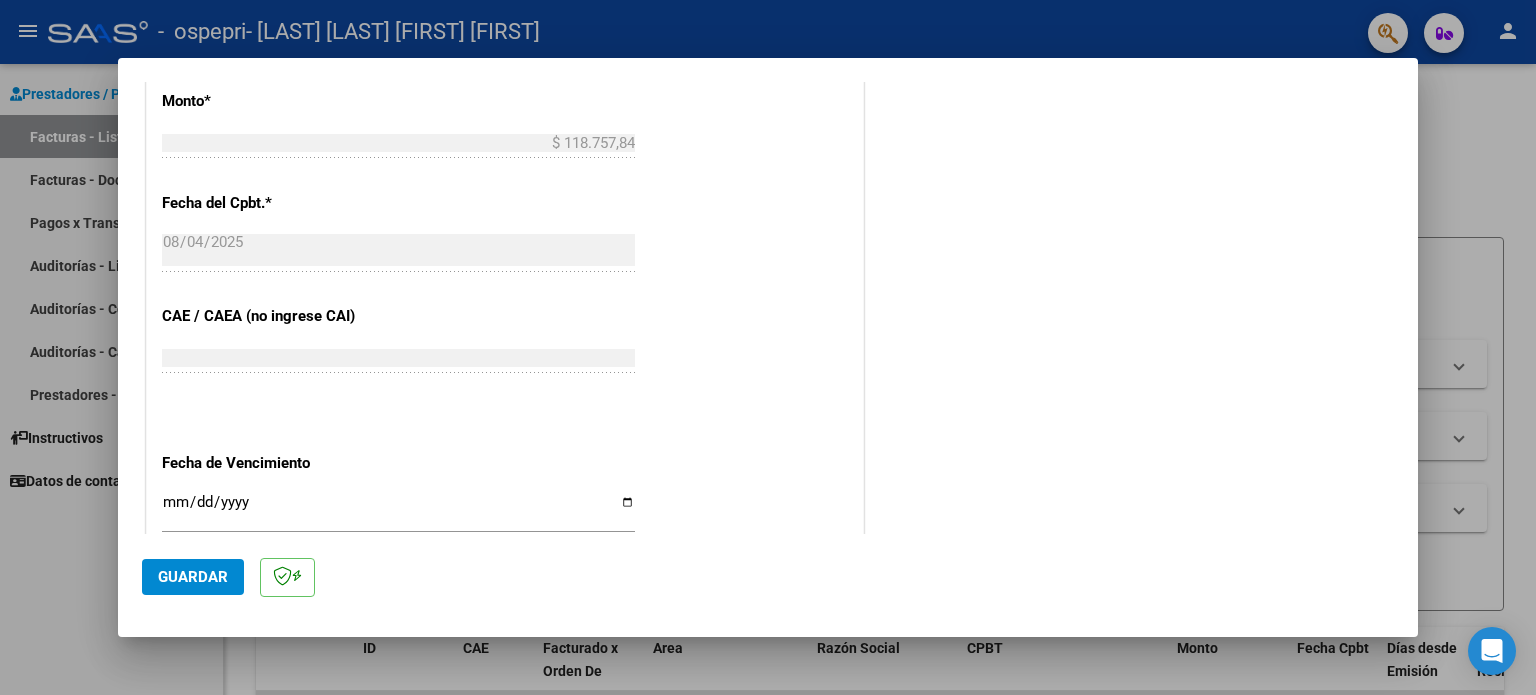 type on "202507" 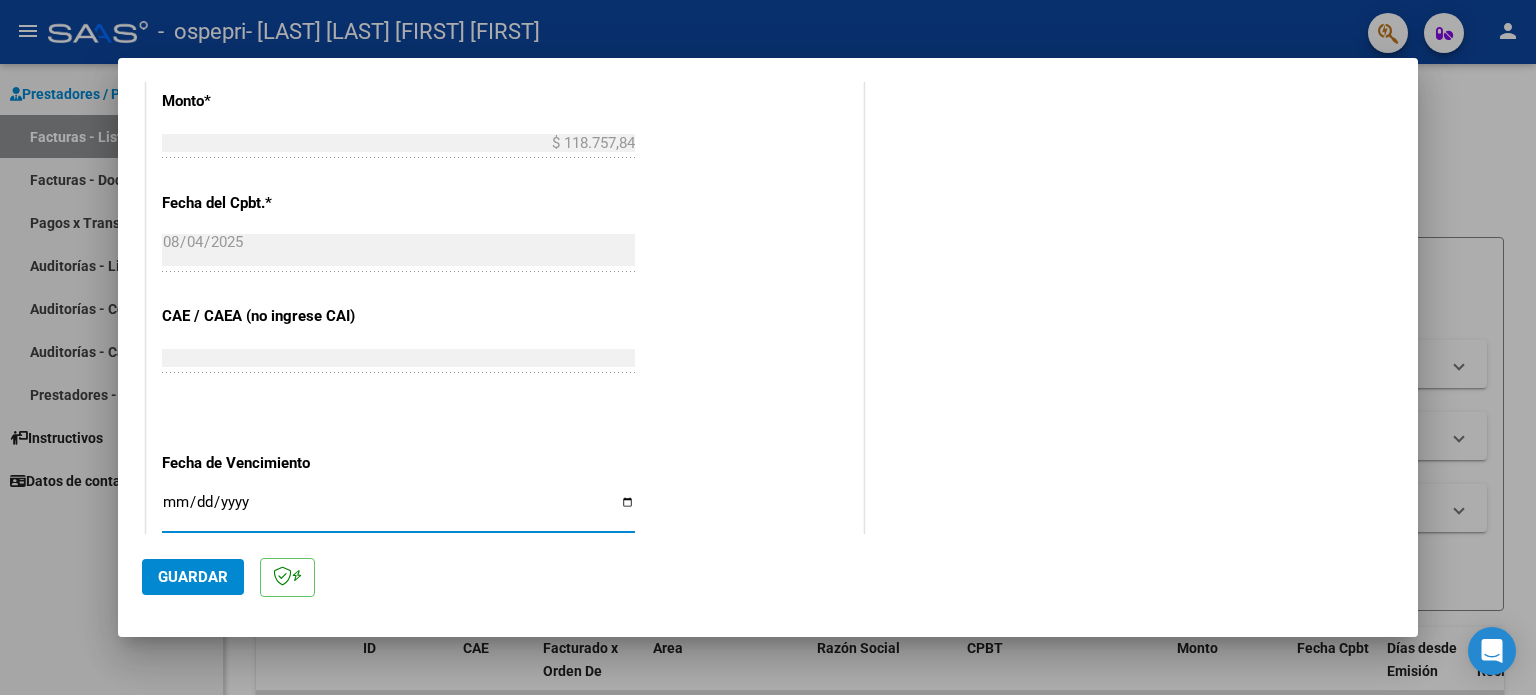 click on "Ingresar la fecha" at bounding box center (398, 510) 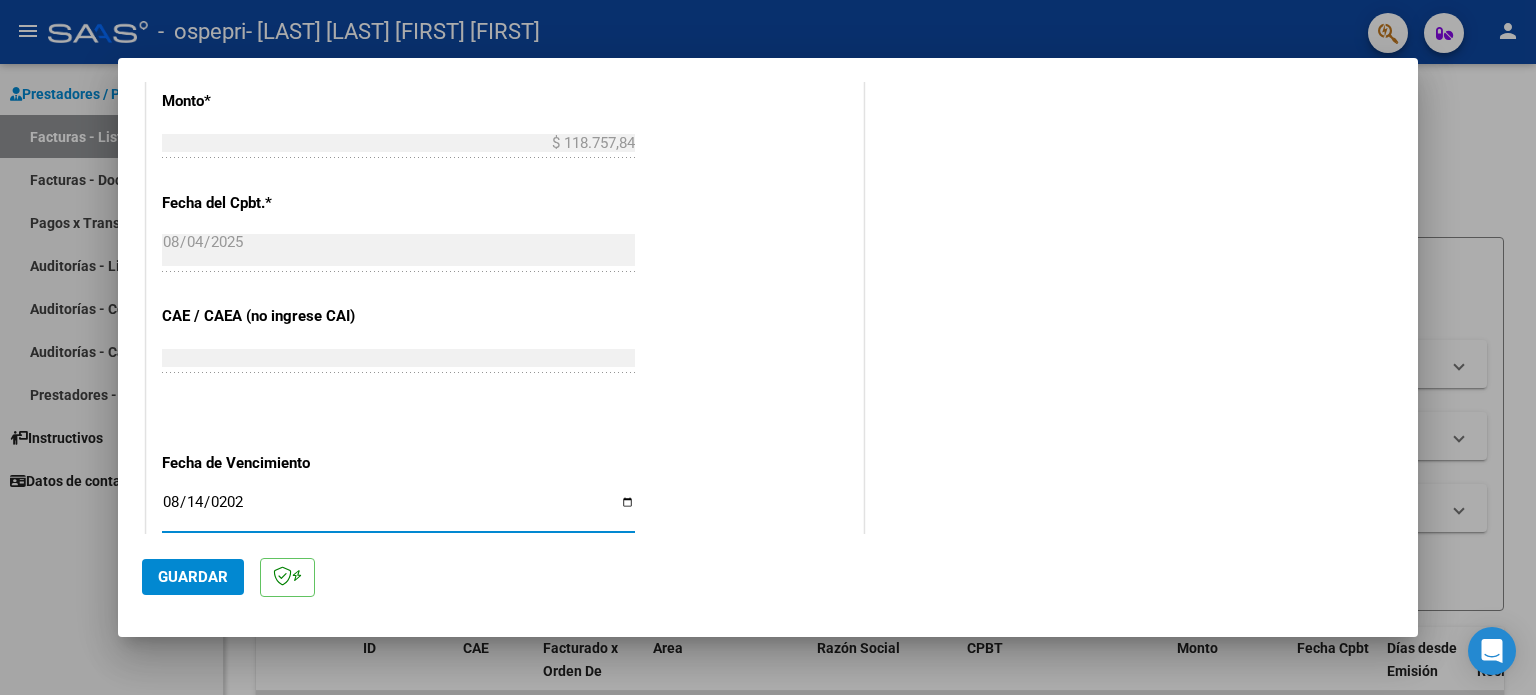 type on "2025-08-14" 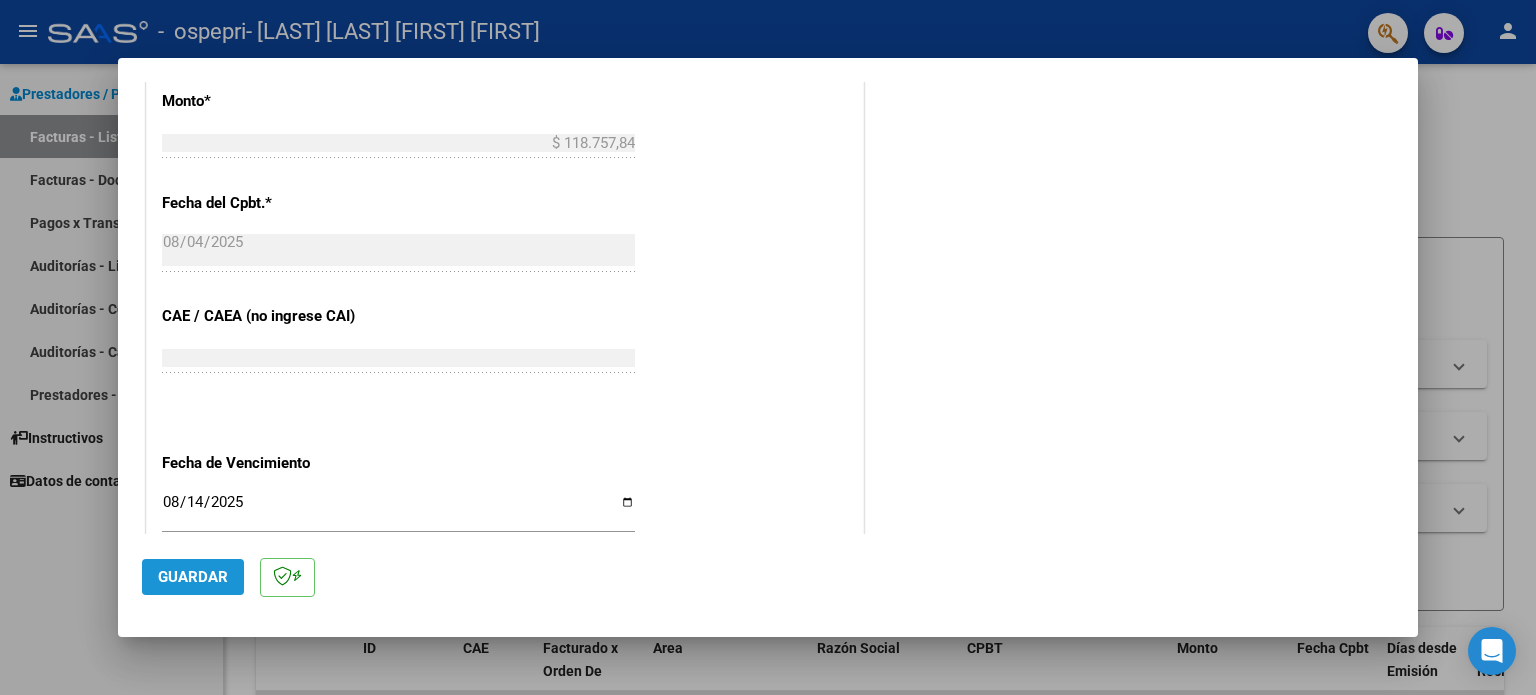 click on "Guardar" 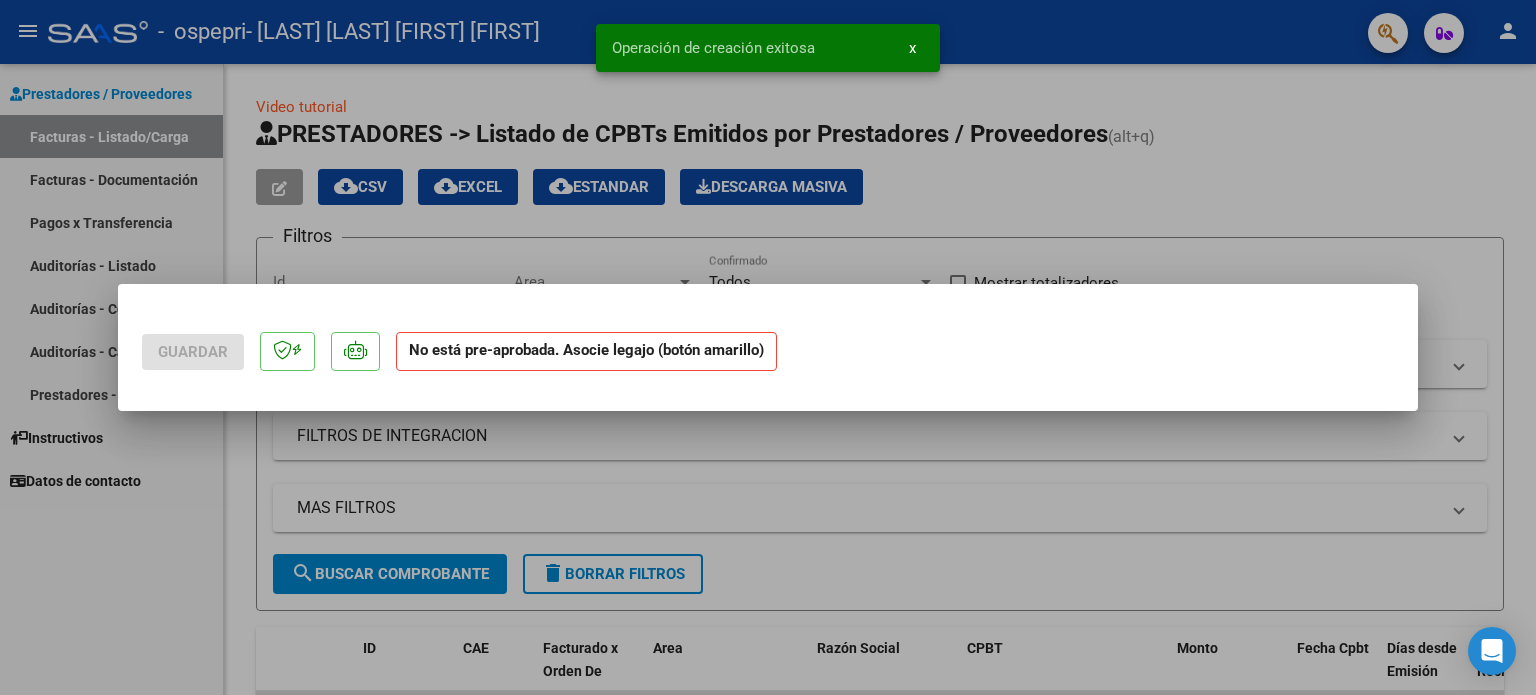 scroll, scrollTop: 0, scrollLeft: 0, axis: both 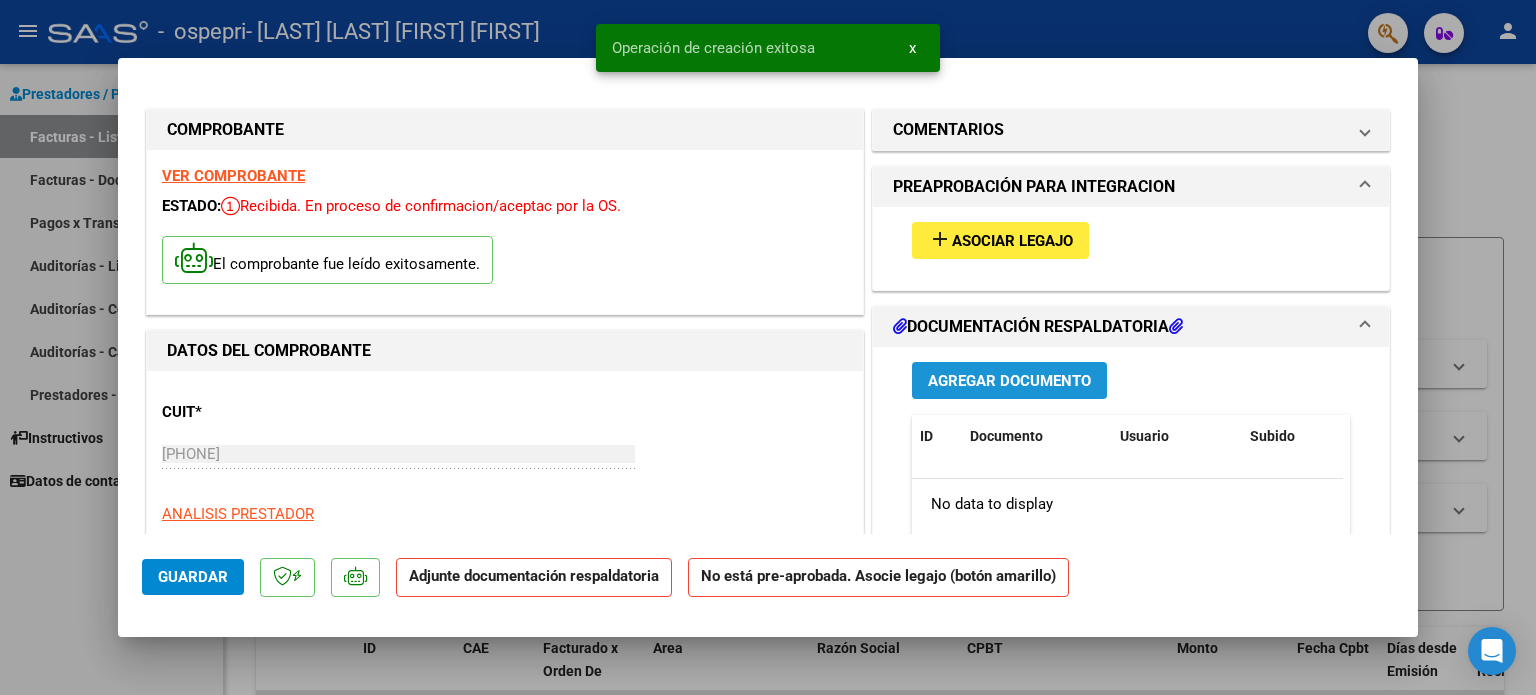 click on "Agregar Documento" at bounding box center (1009, 381) 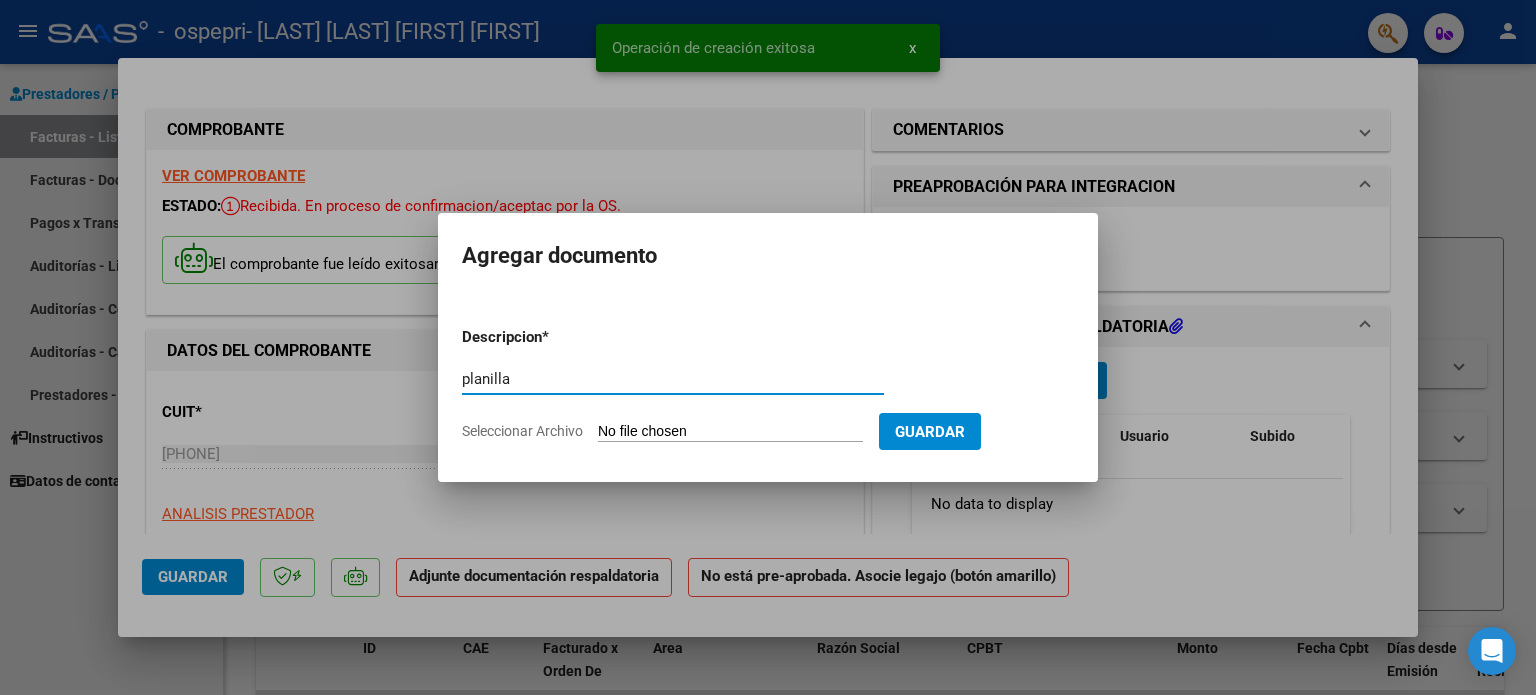 type on "planilla" 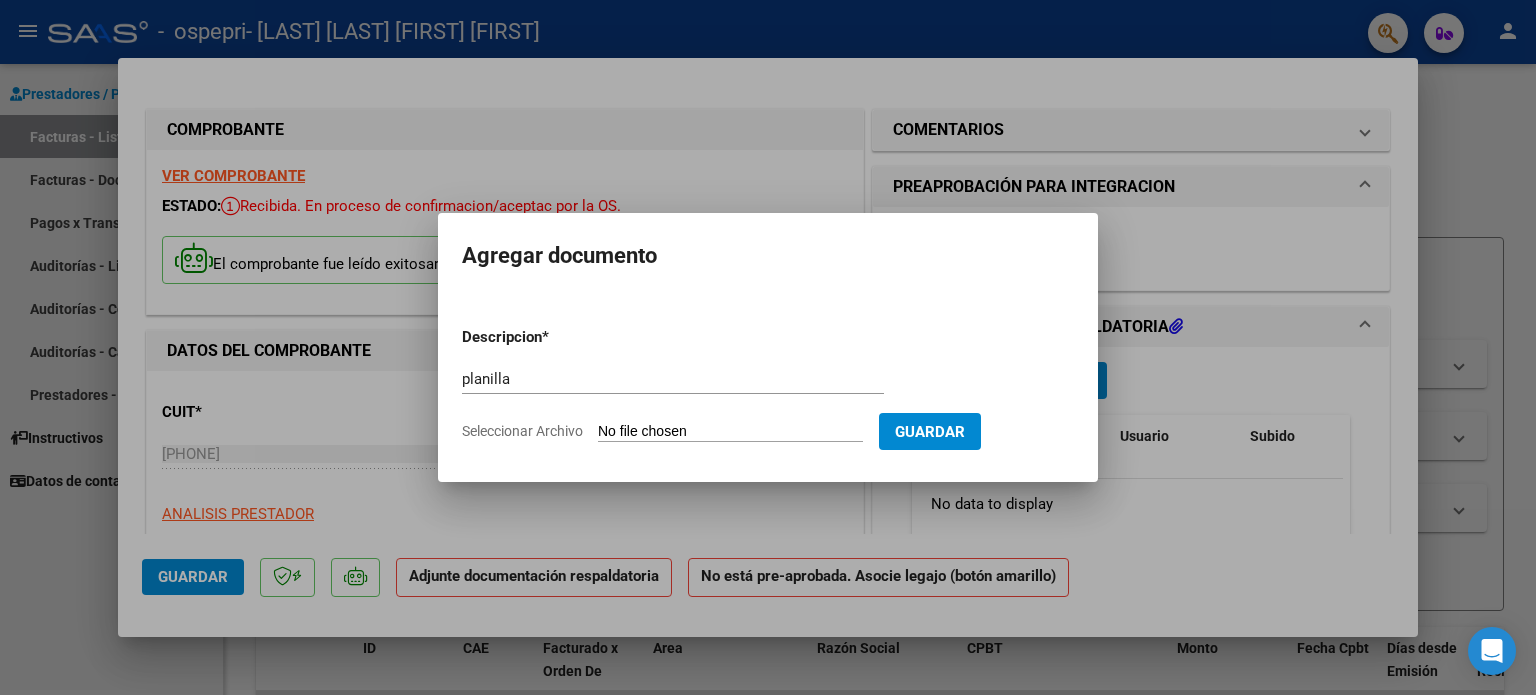 click on "Seleccionar Archivo" at bounding box center (730, 432) 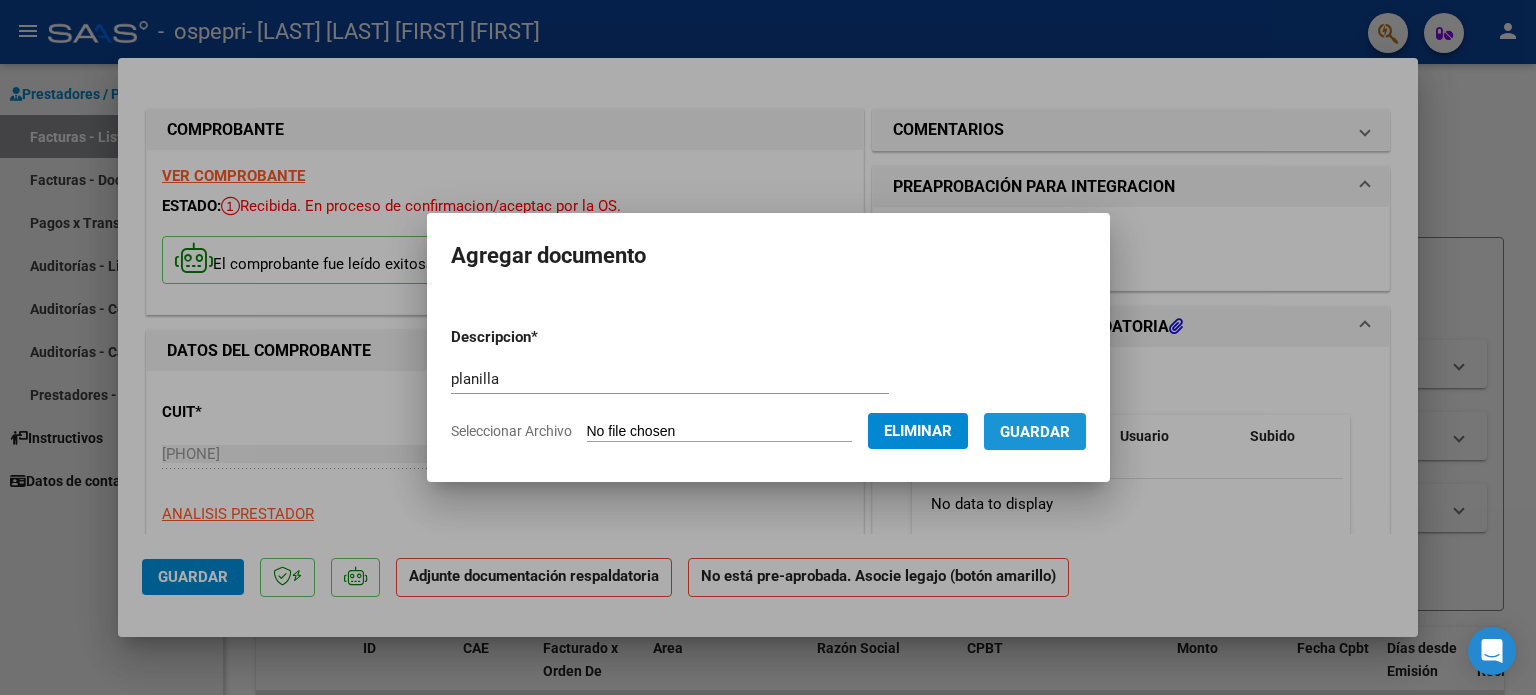 click on "Guardar" at bounding box center [1035, 432] 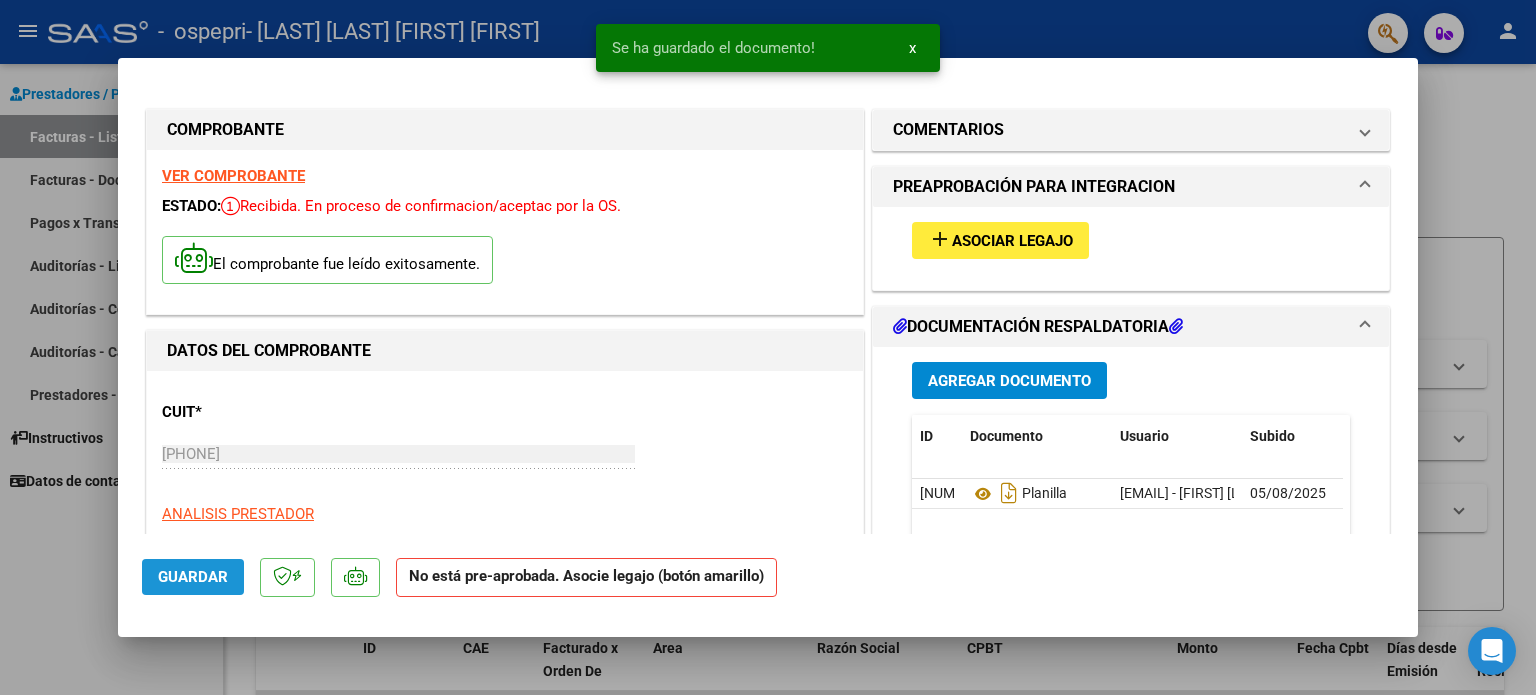 click on "Guardar" 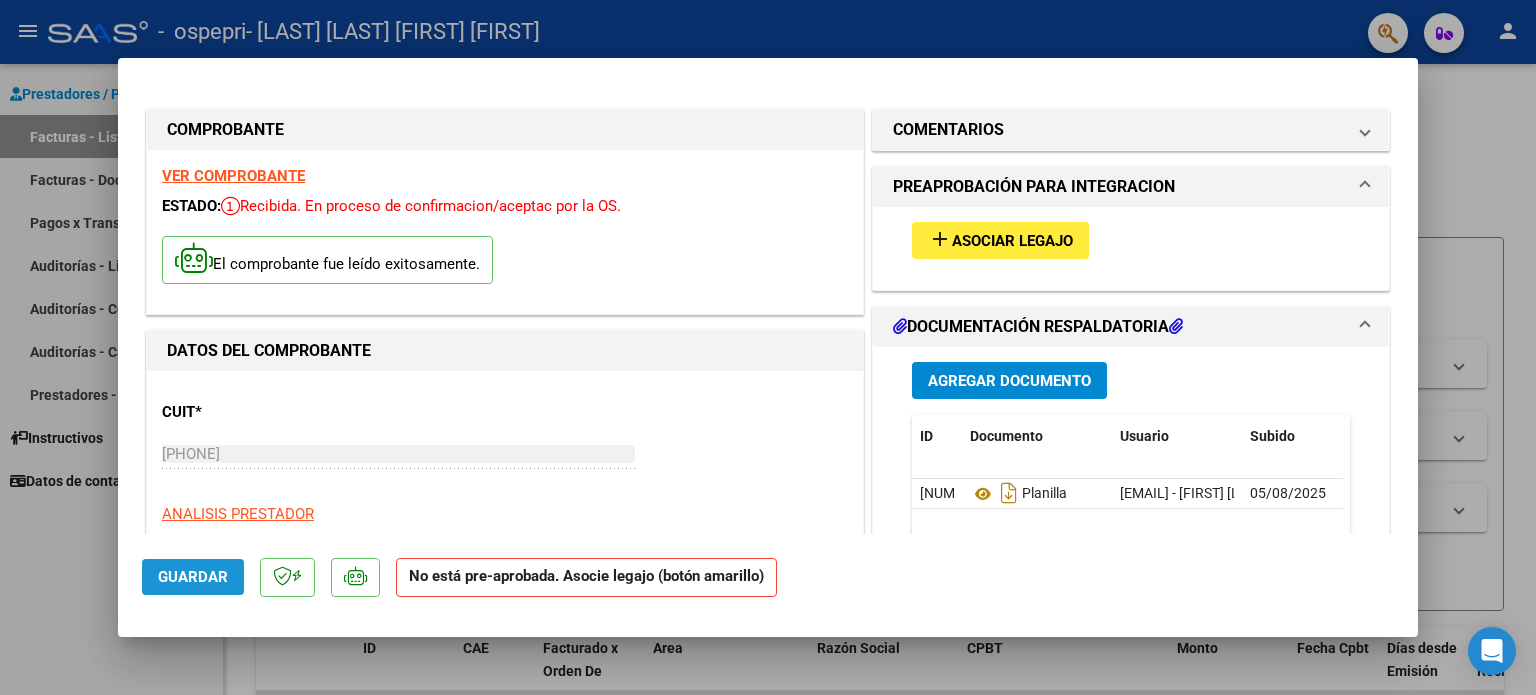 click on "Guardar" 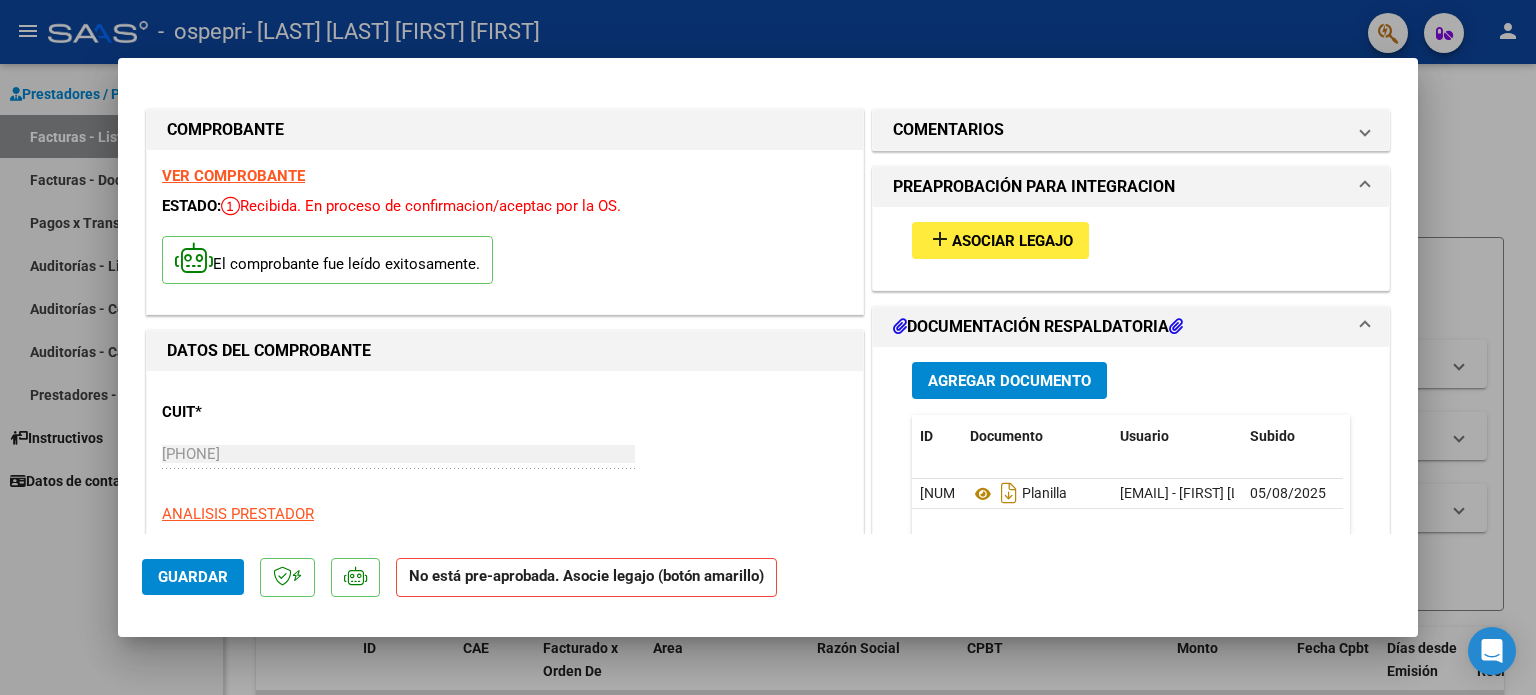 click at bounding box center (768, 347) 